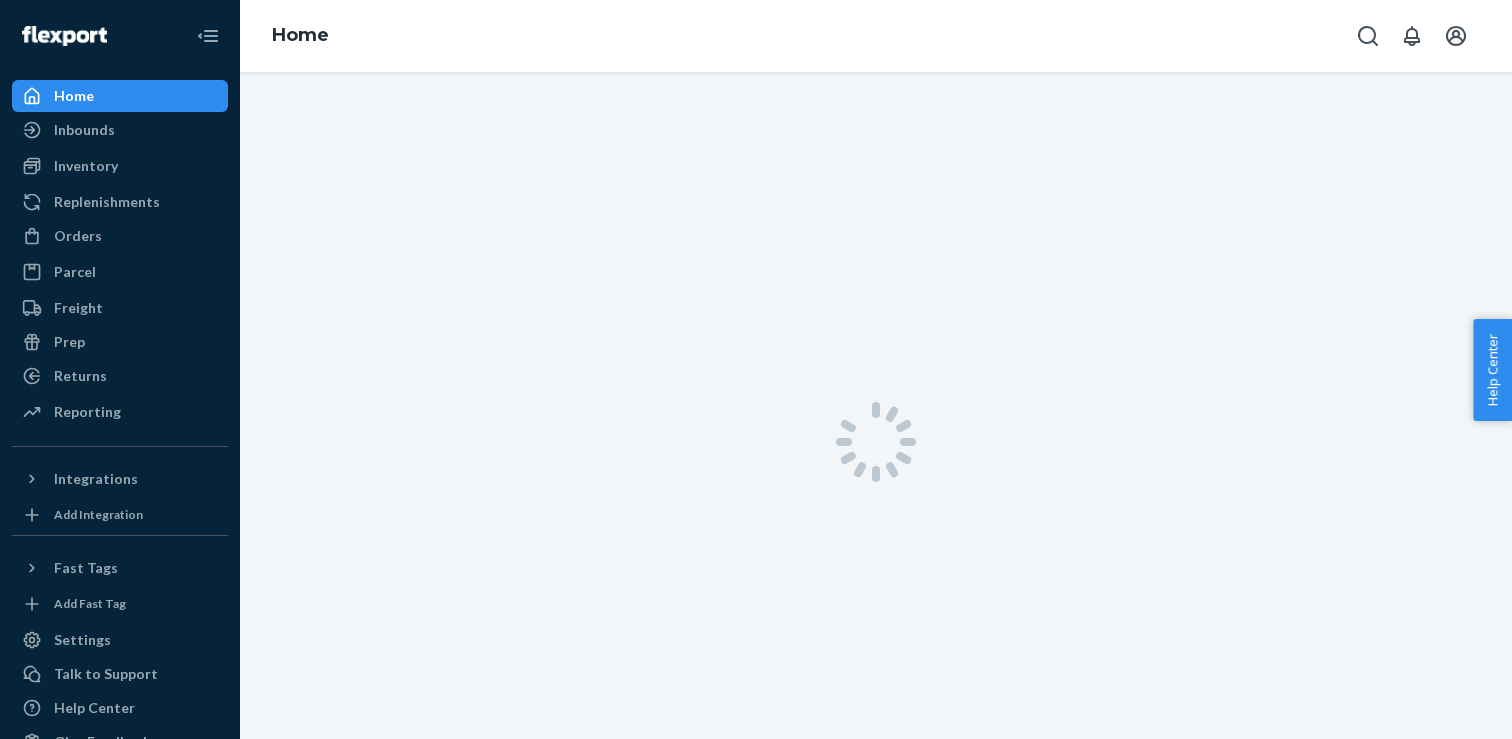 scroll, scrollTop: 0, scrollLeft: 0, axis: both 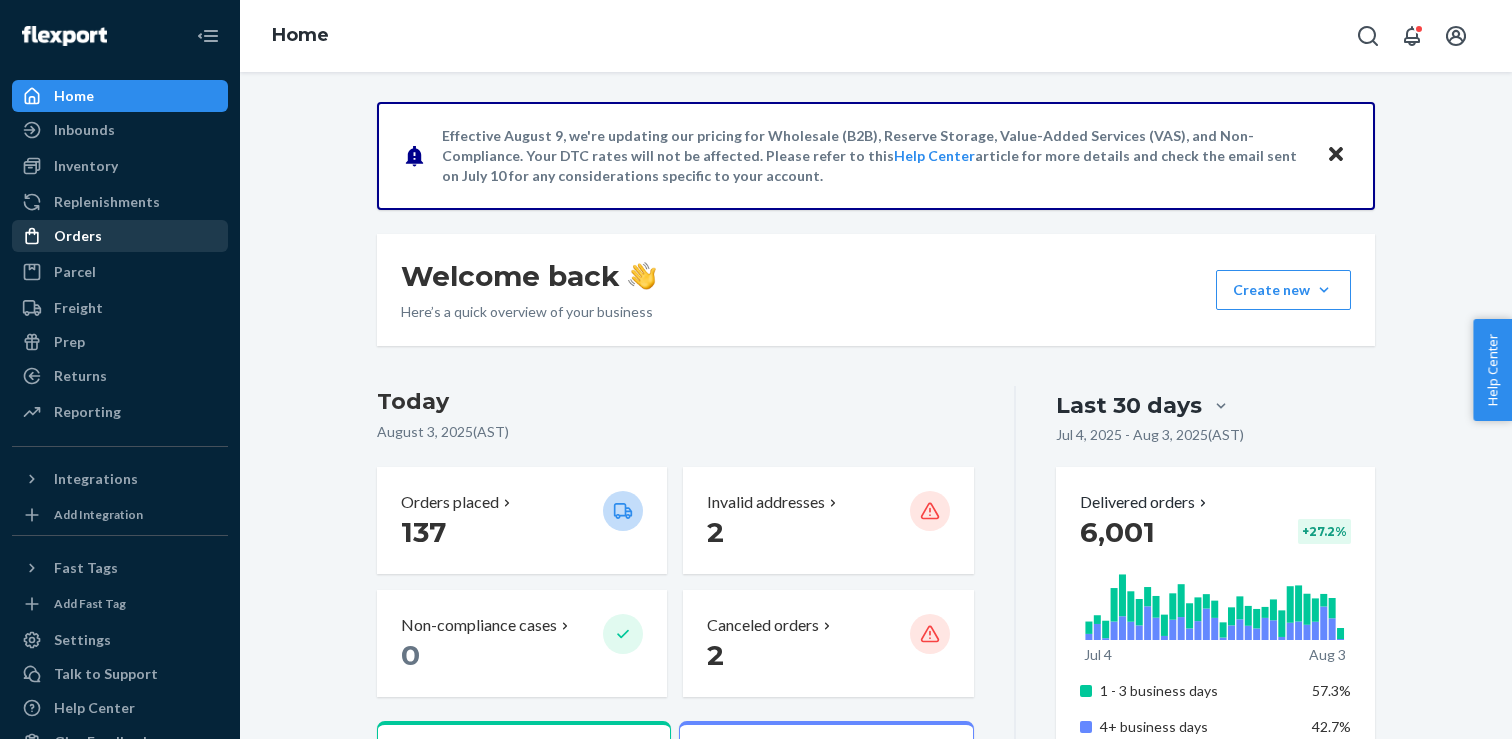 click on "Orders" at bounding box center (120, 236) 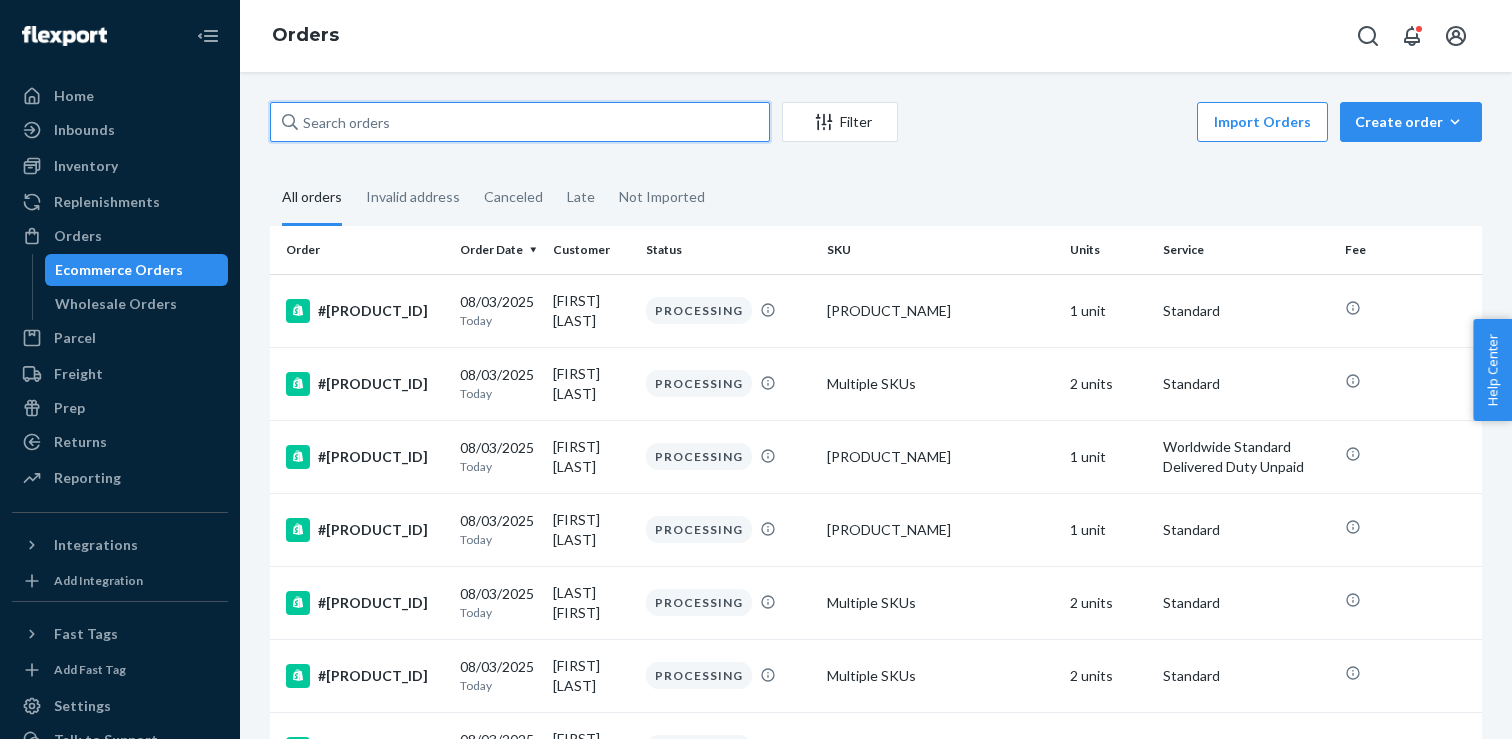 click at bounding box center [520, 122] 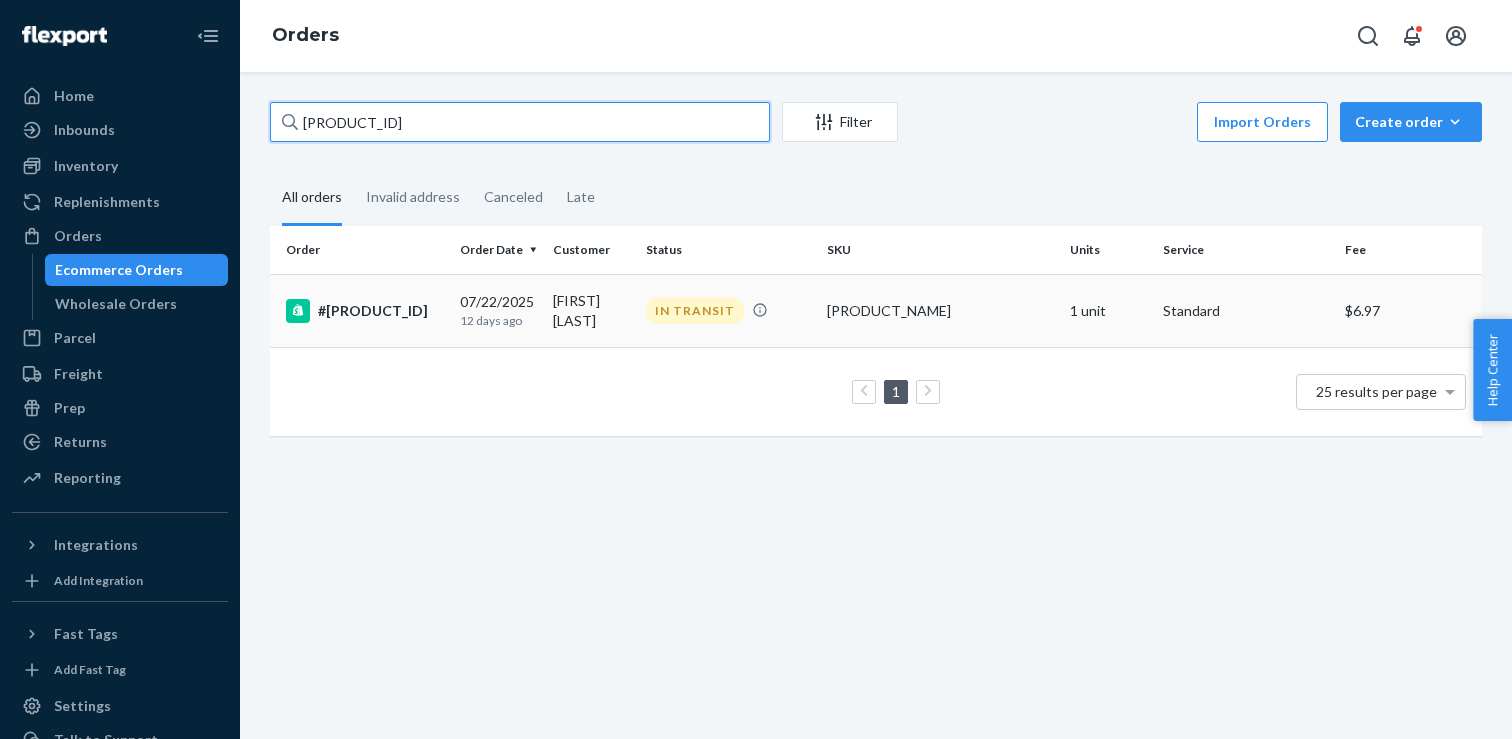 type on "[PRODUCT_ID]" 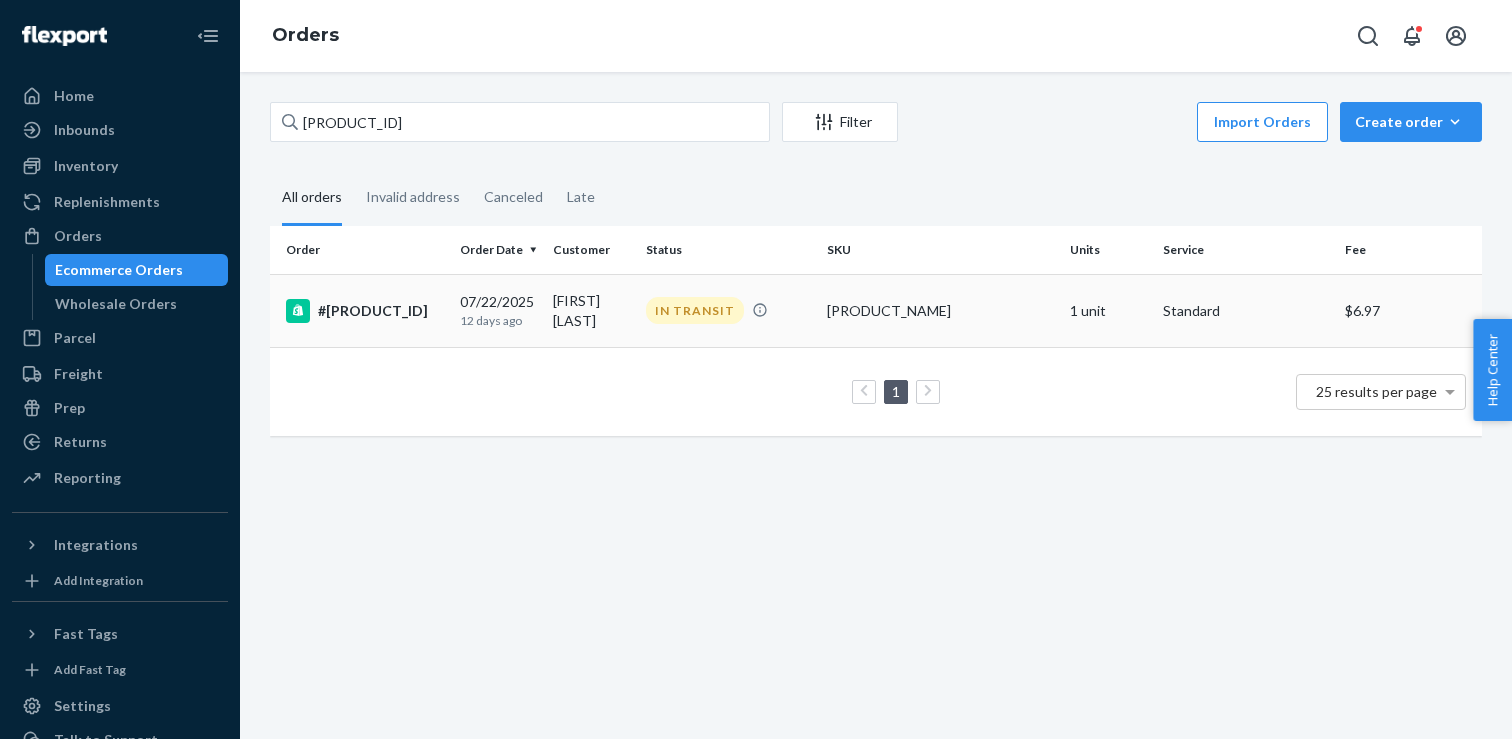 click on "#[PRODUCT_ID]" at bounding box center [365, 311] 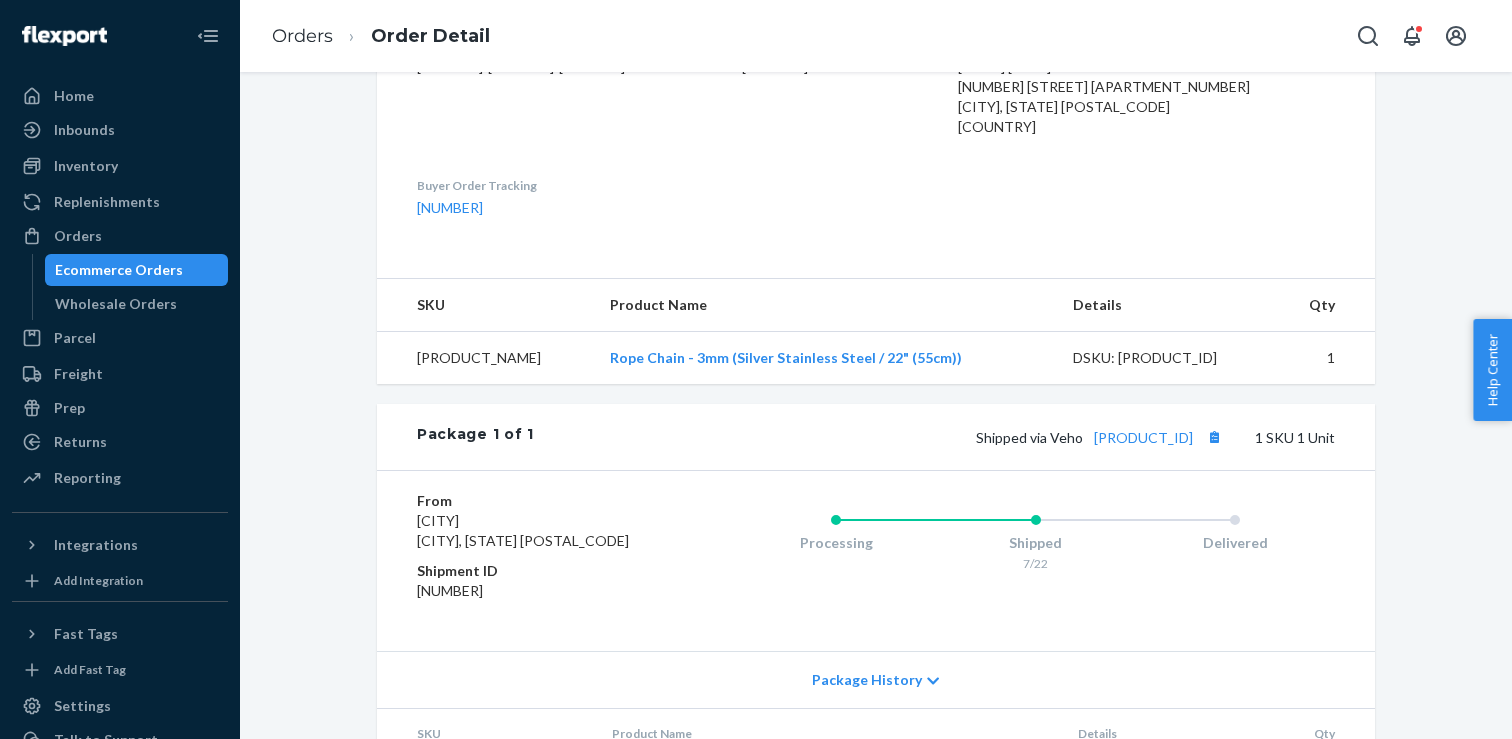 scroll, scrollTop: 660, scrollLeft: 0, axis: vertical 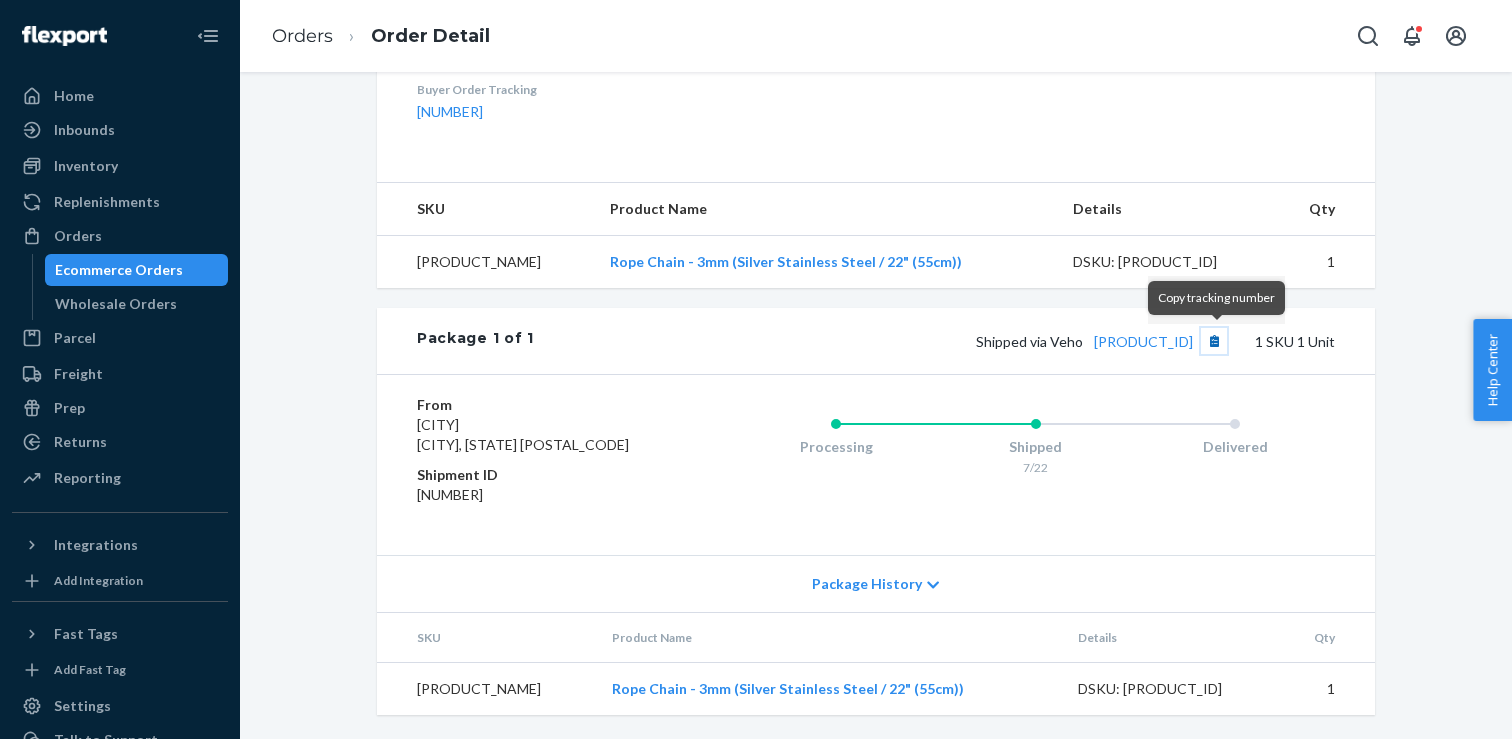 click at bounding box center [1214, 341] 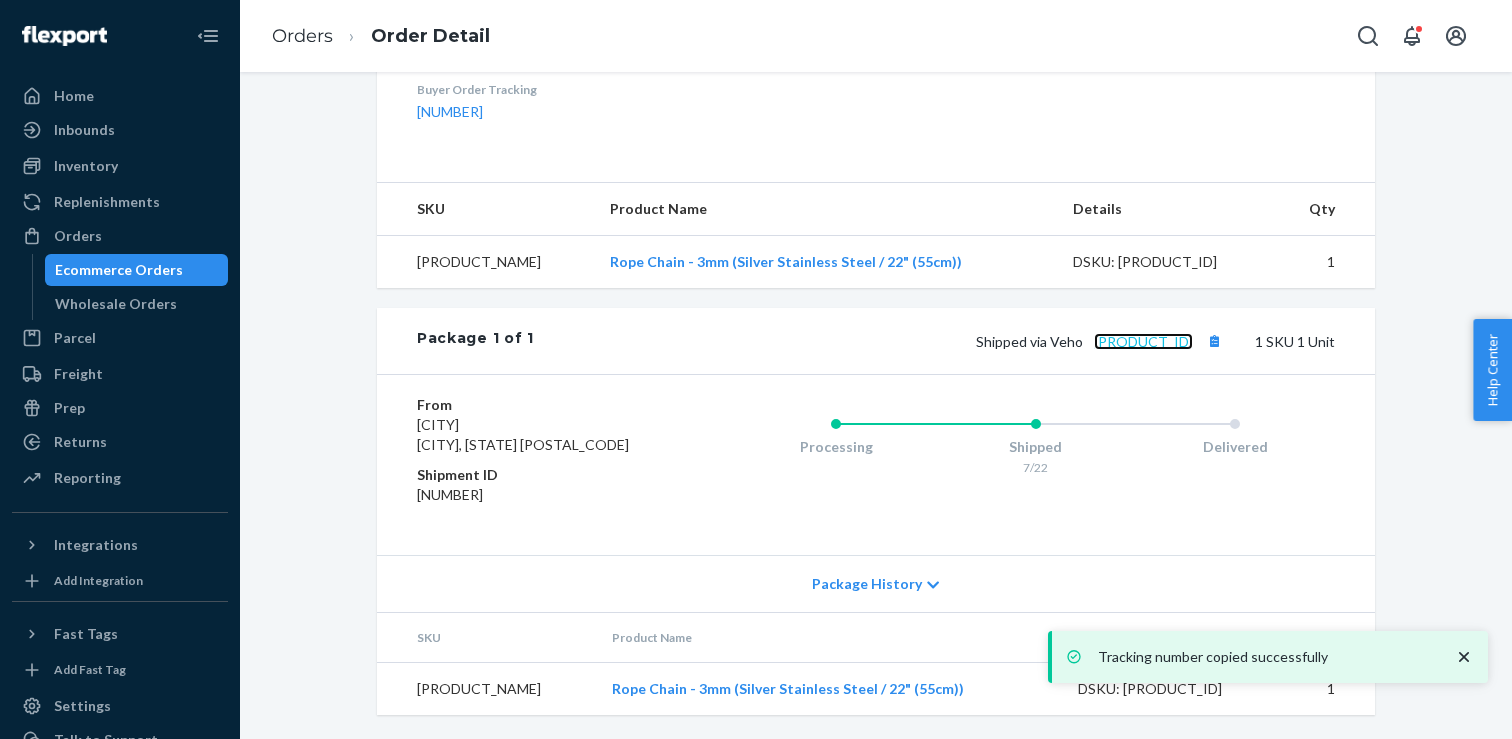 click on "[PRODUCT_ID]" at bounding box center (1143, 341) 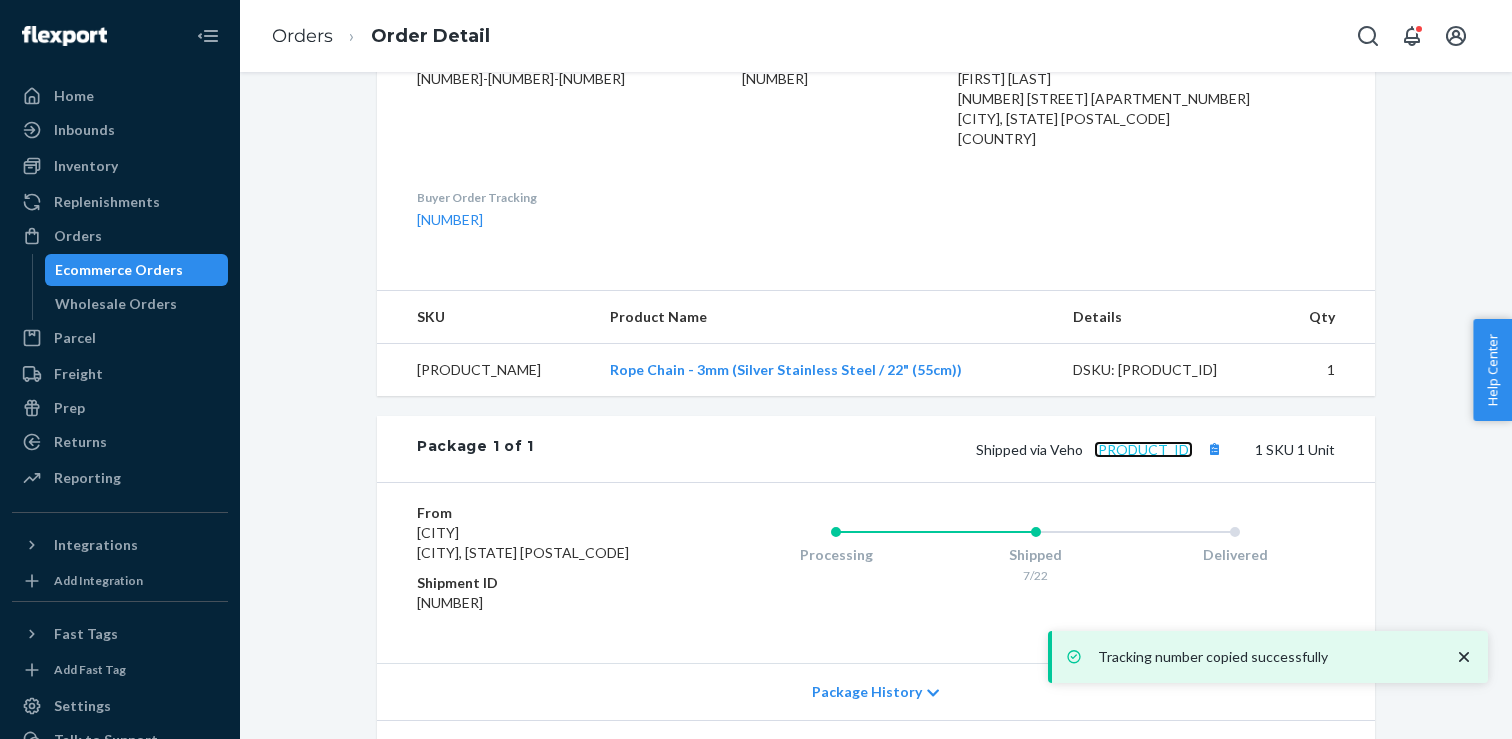 scroll, scrollTop: 435, scrollLeft: 0, axis: vertical 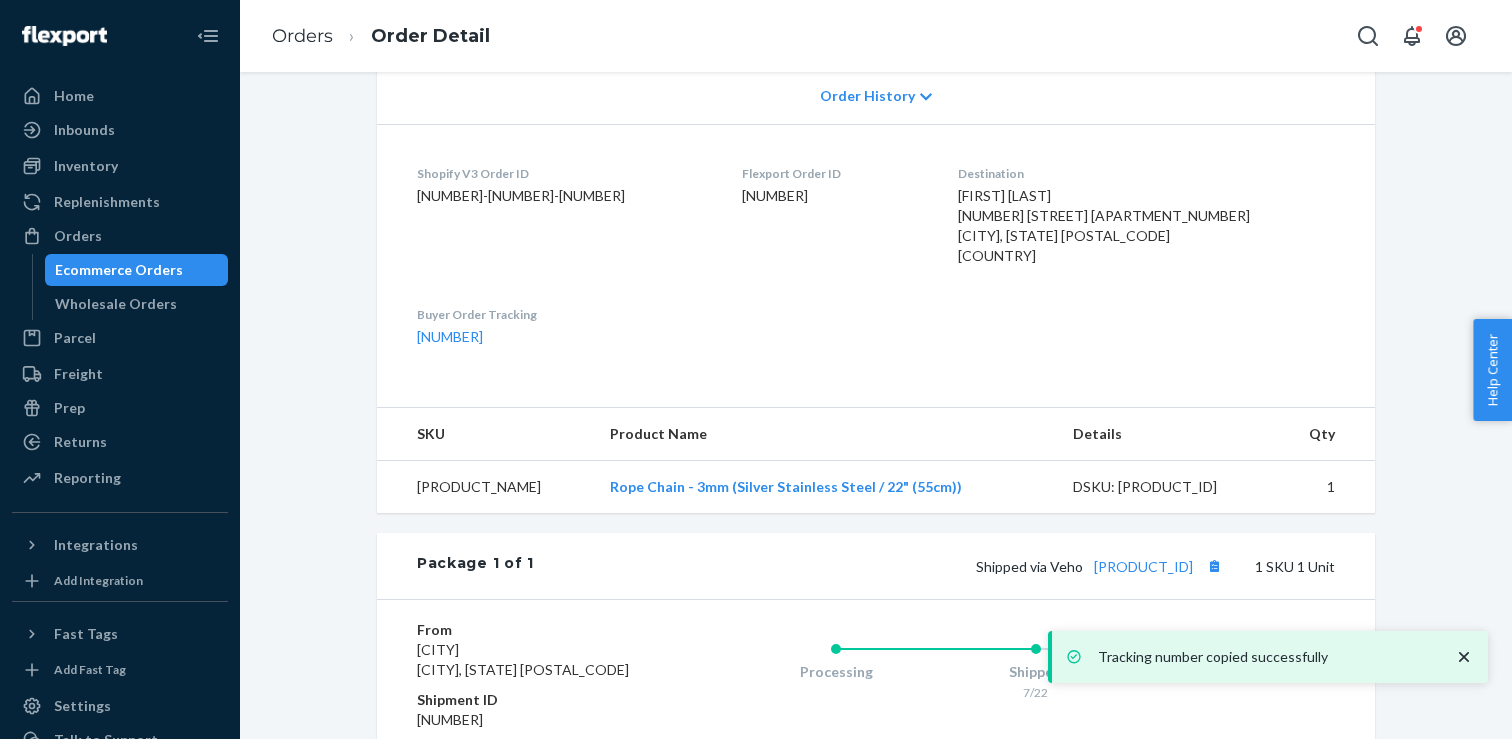 click 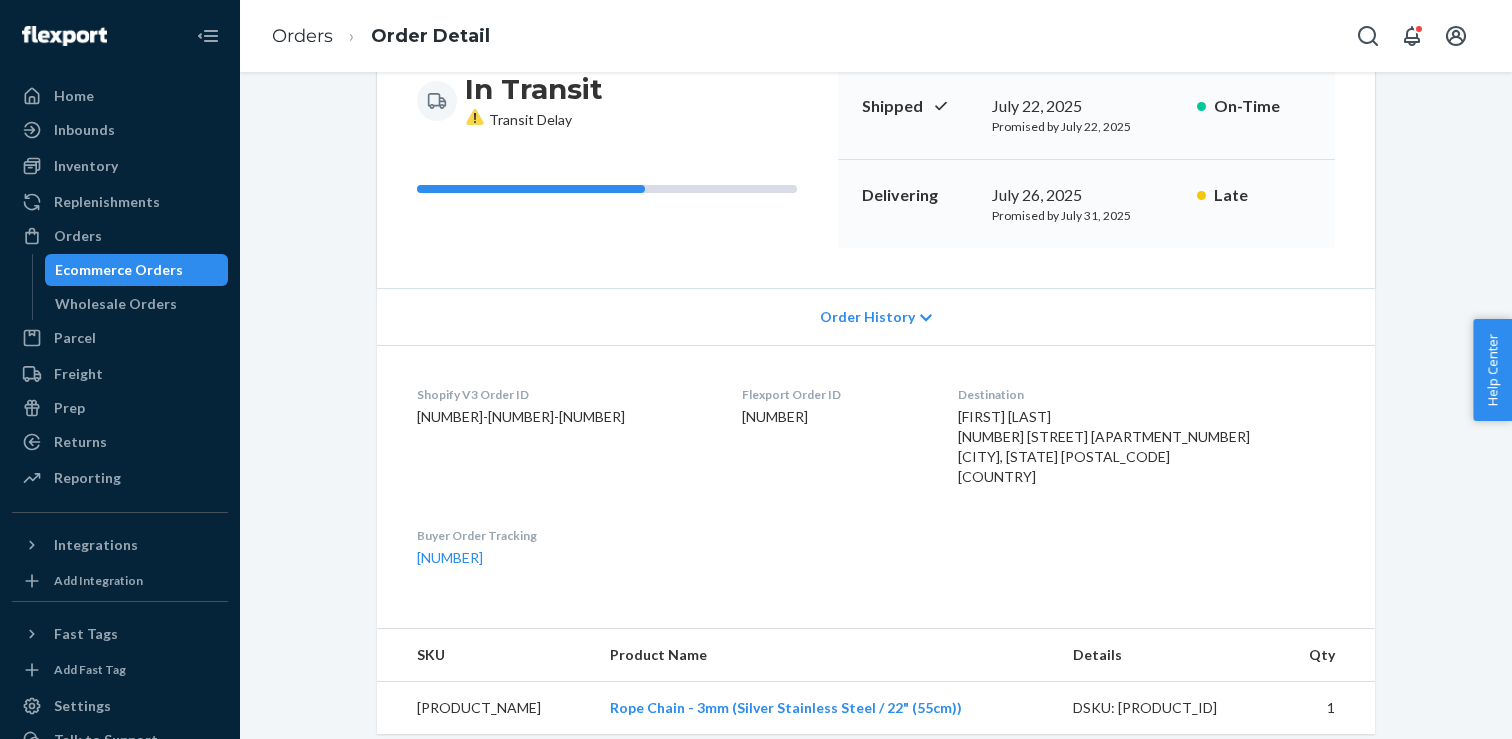 scroll, scrollTop: 0, scrollLeft: 0, axis: both 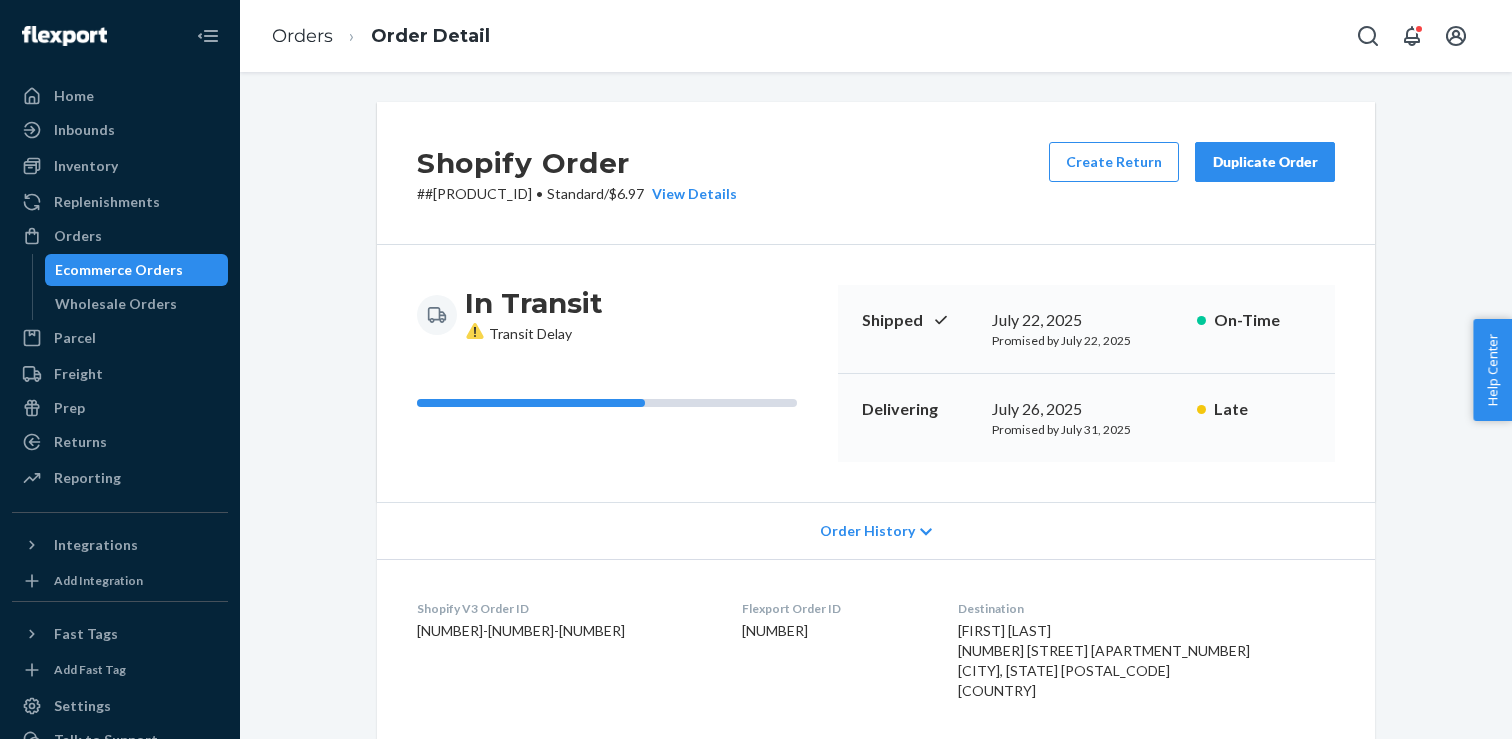 click on "Transit Delay" at bounding box center (518, 333) 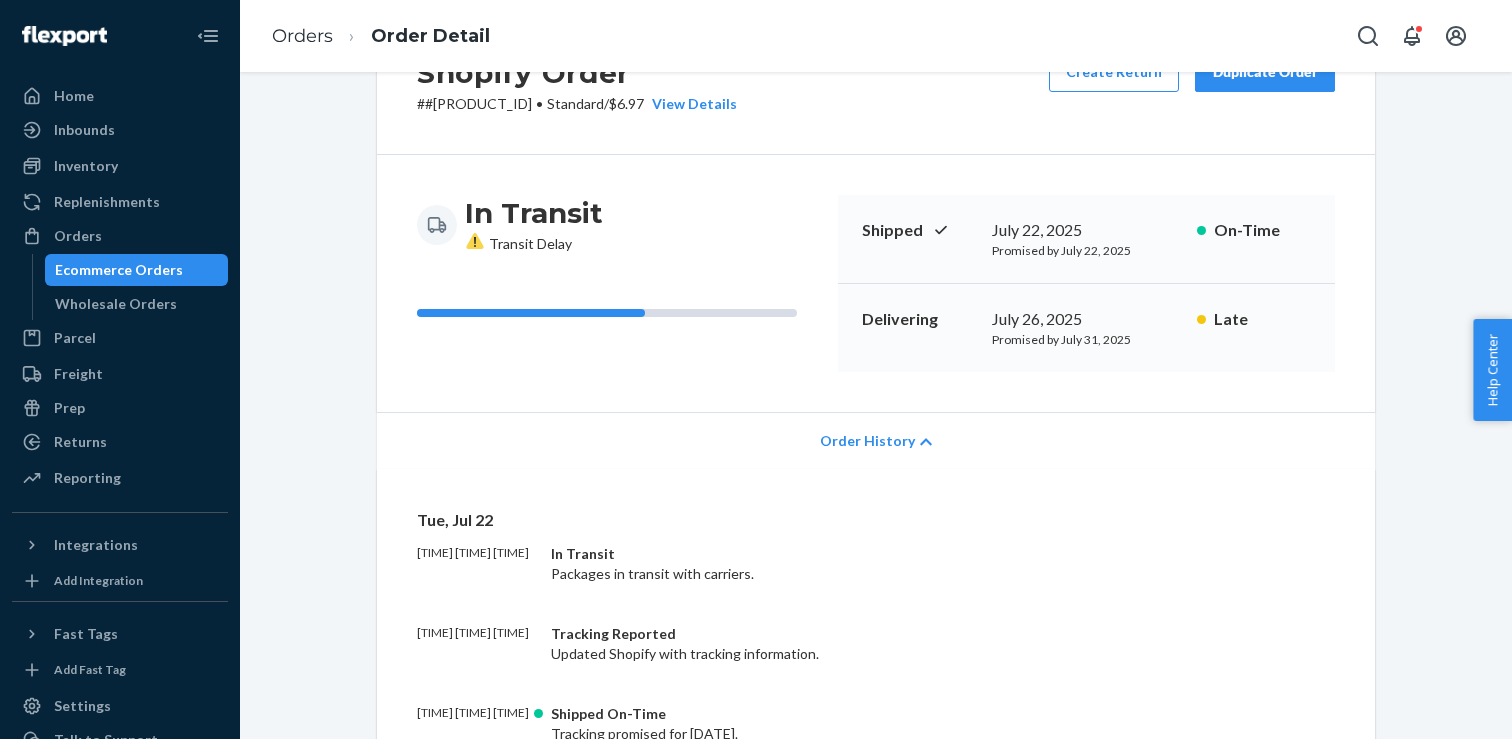 scroll, scrollTop: 0, scrollLeft: 0, axis: both 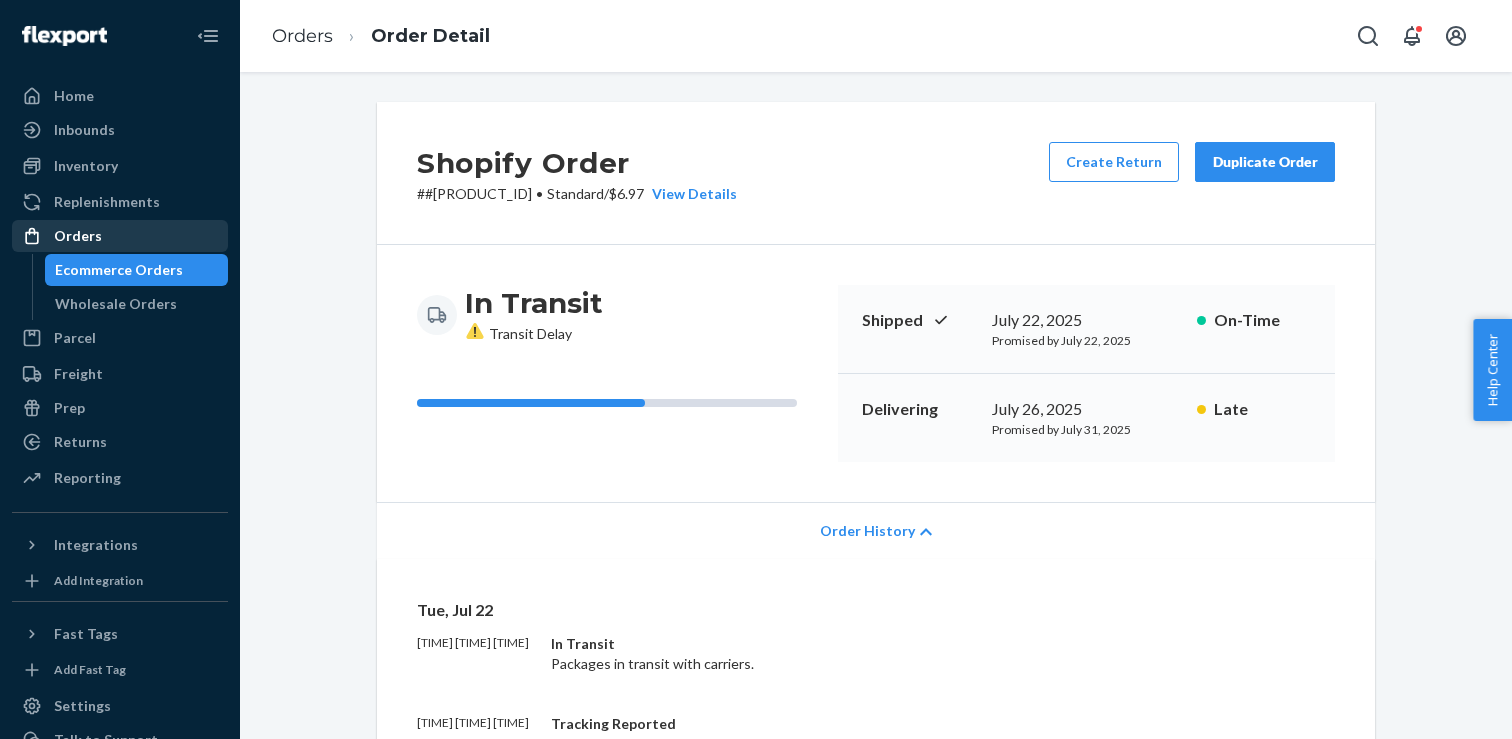 click on "Orders" at bounding box center (78, 236) 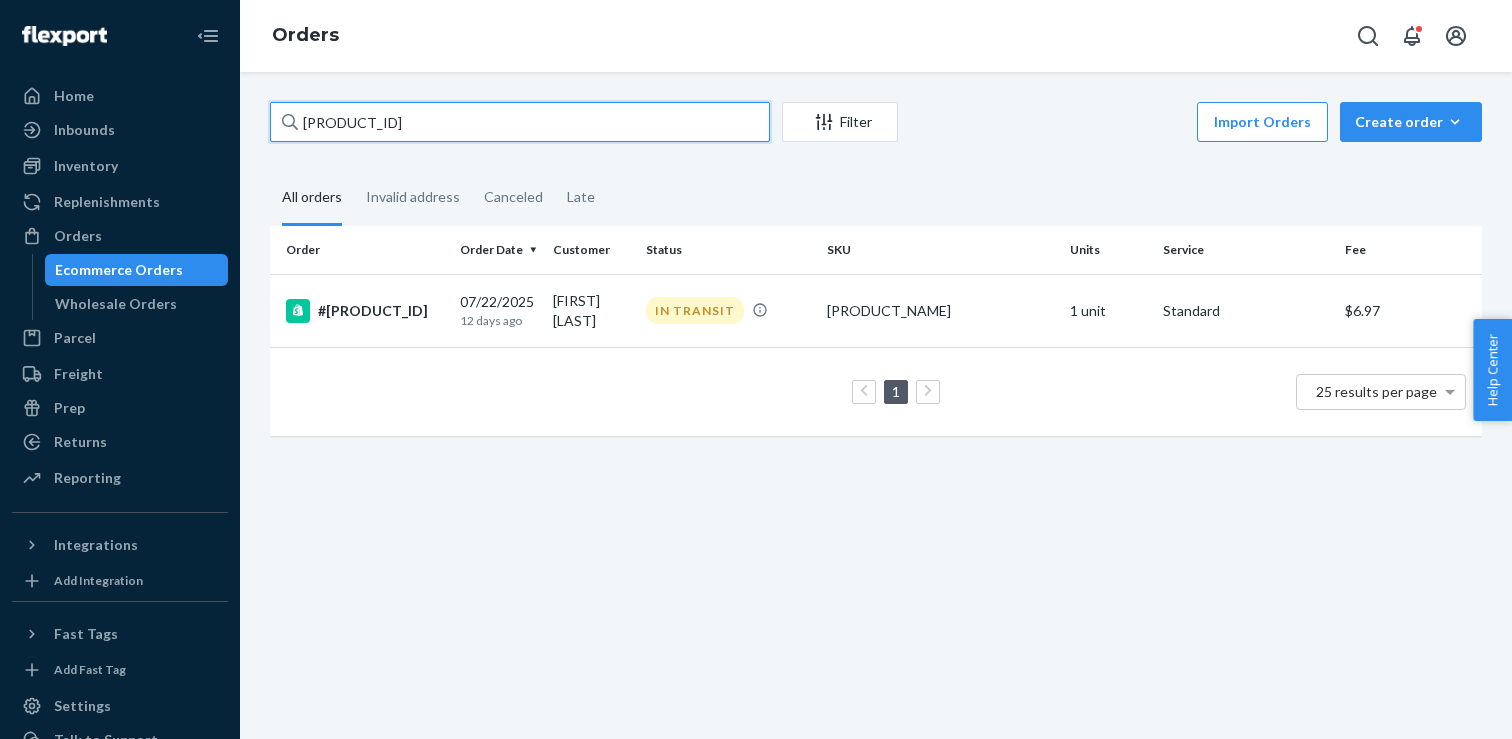click on "D1624706" at bounding box center (520, 122) 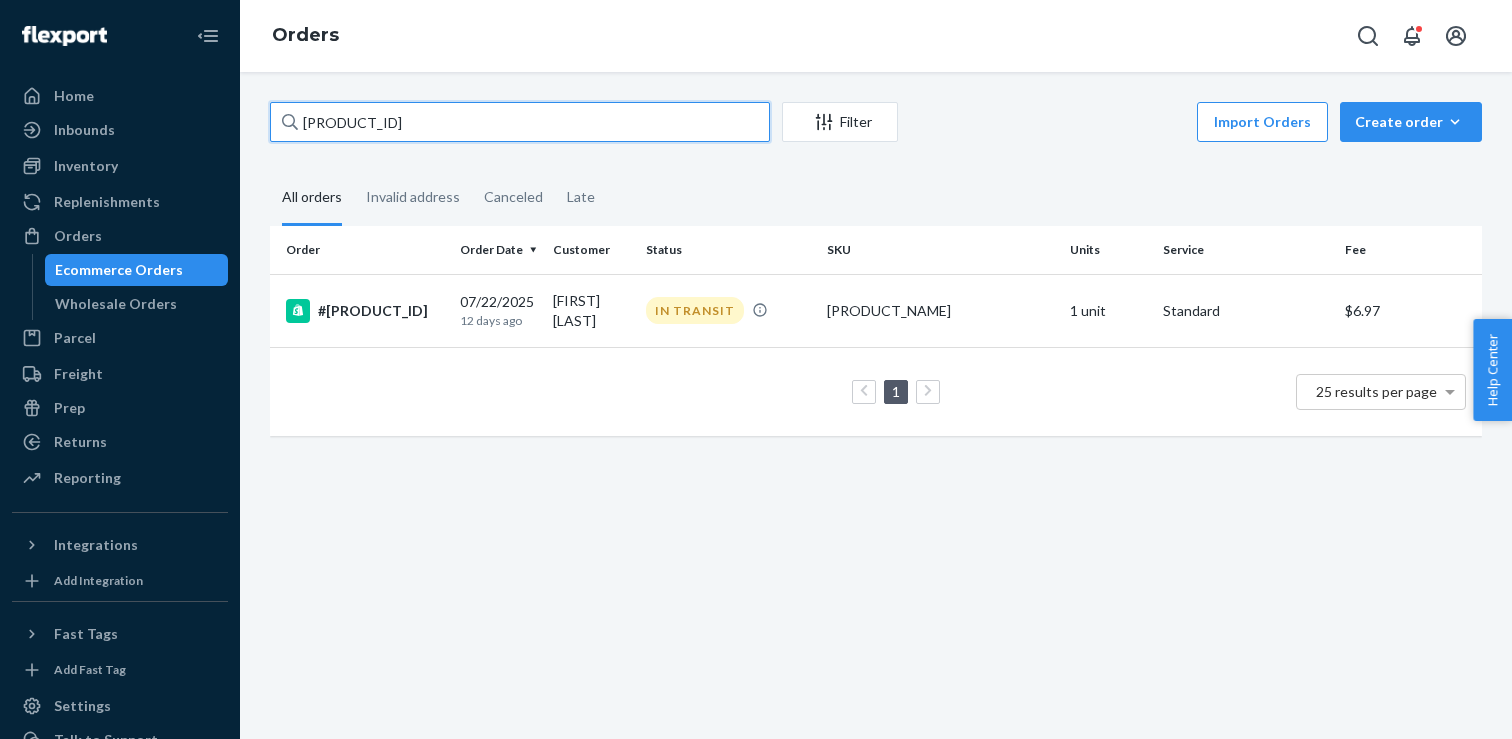 click on "D1624706" at bounding box center (520, 122) 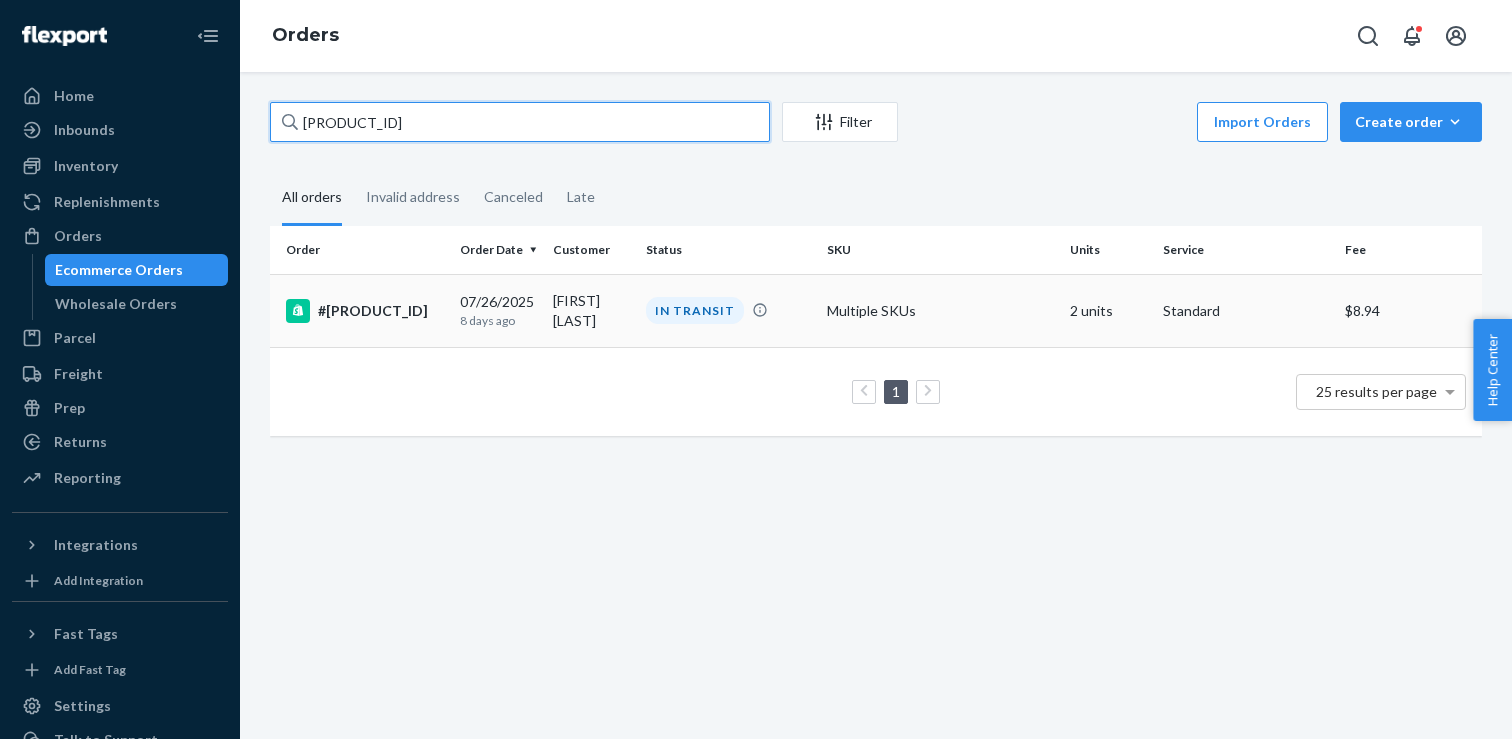 type on "D1628964" 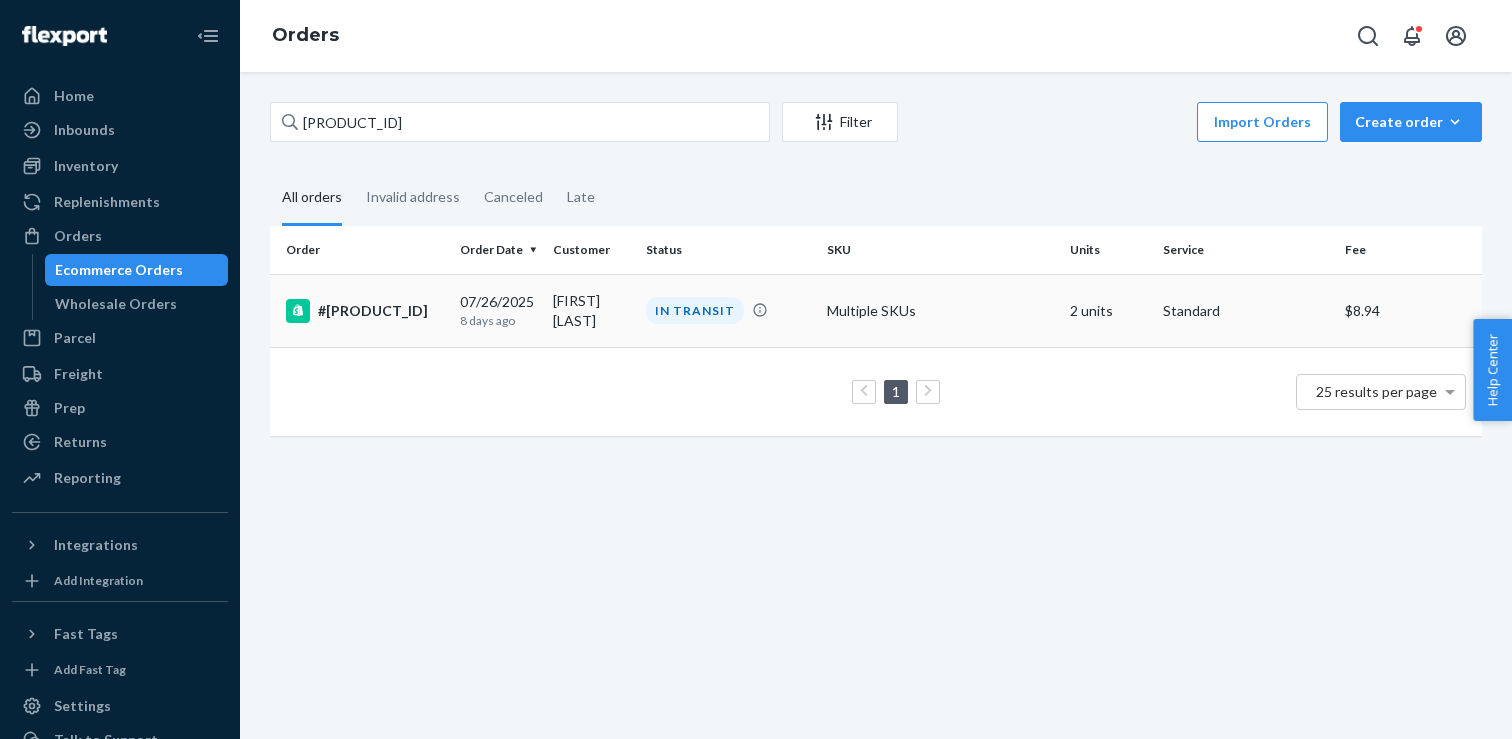 click on "#D1628964" at bounding box center [365, 311] 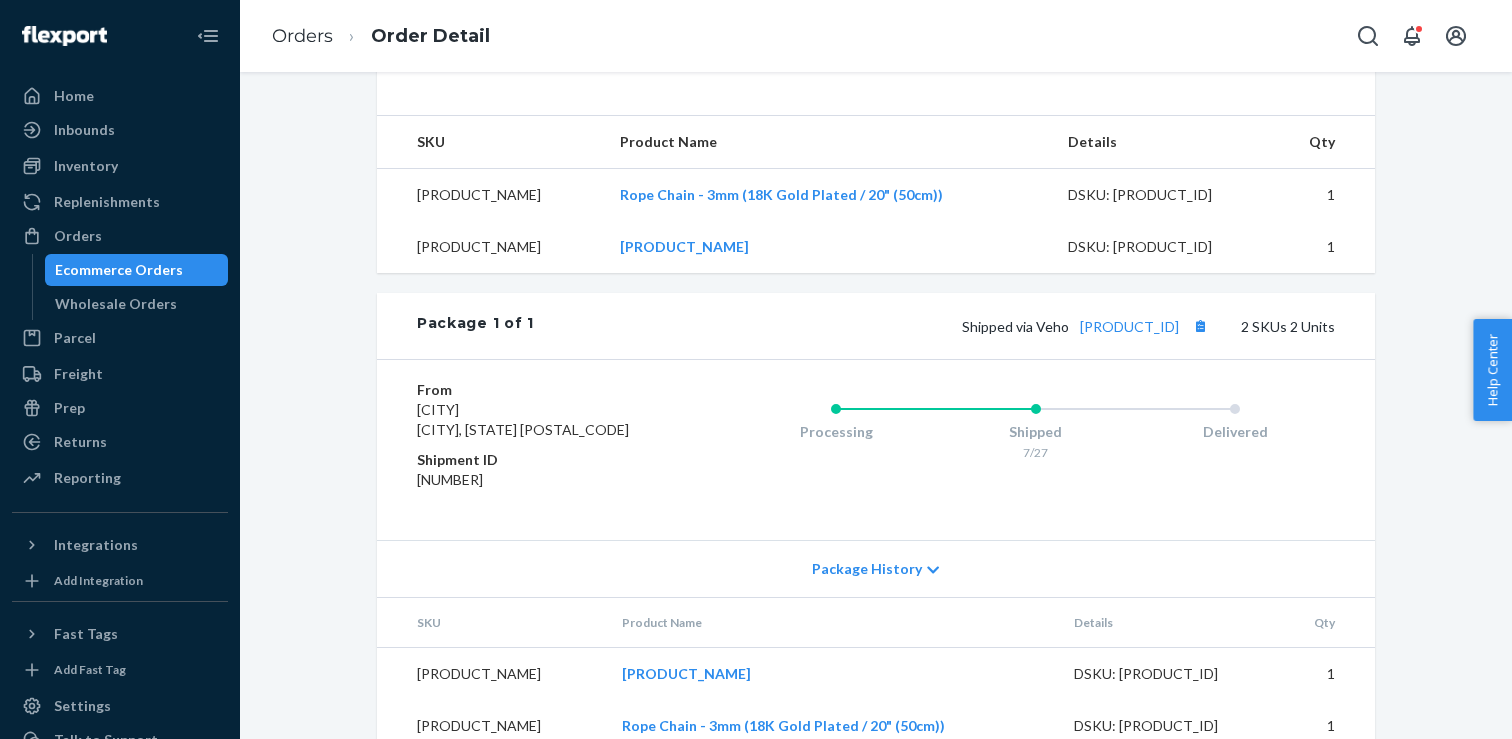 scroll, scrollTop: 745, scrollLeft: 0, axis: vertical 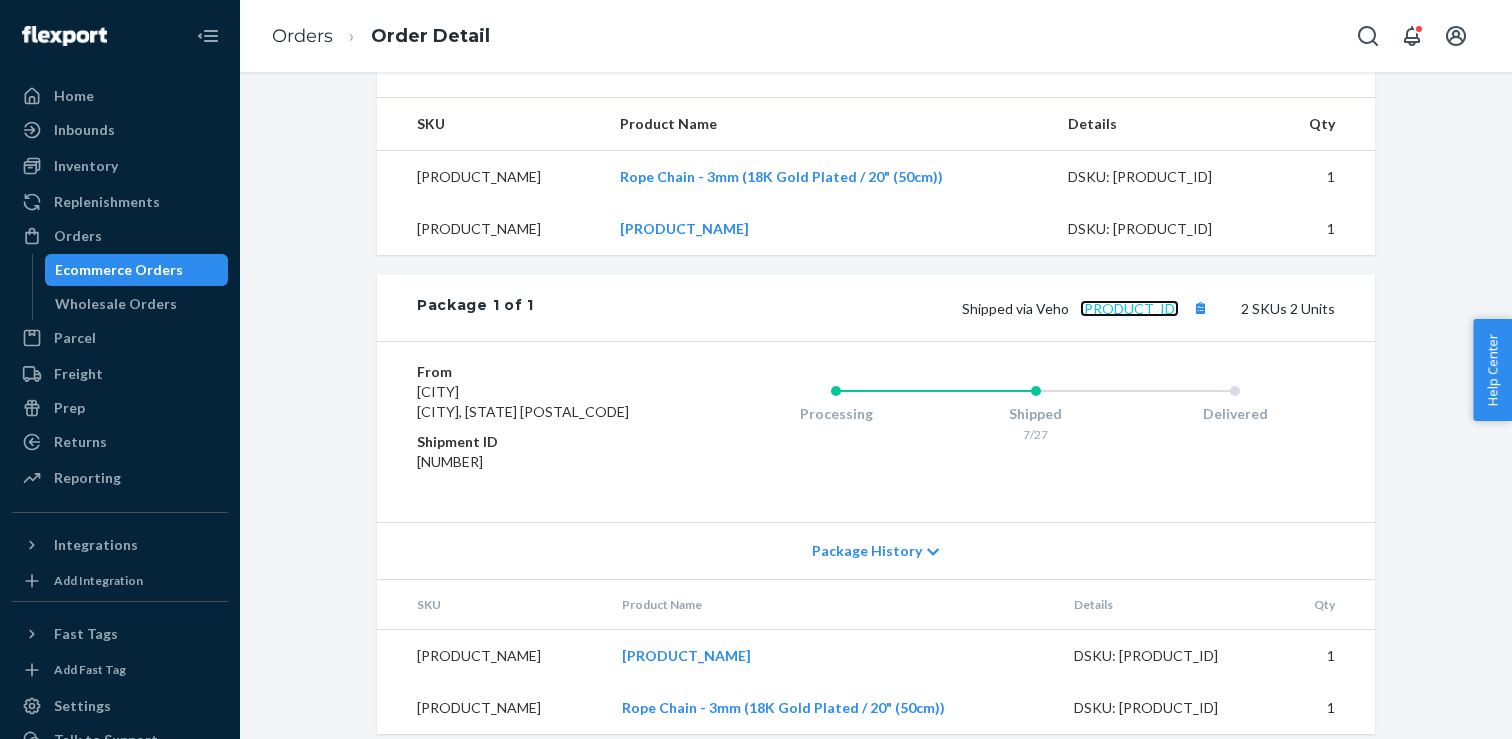 click on "c4deea9e30104b970" at bounding box center [1129, 308] 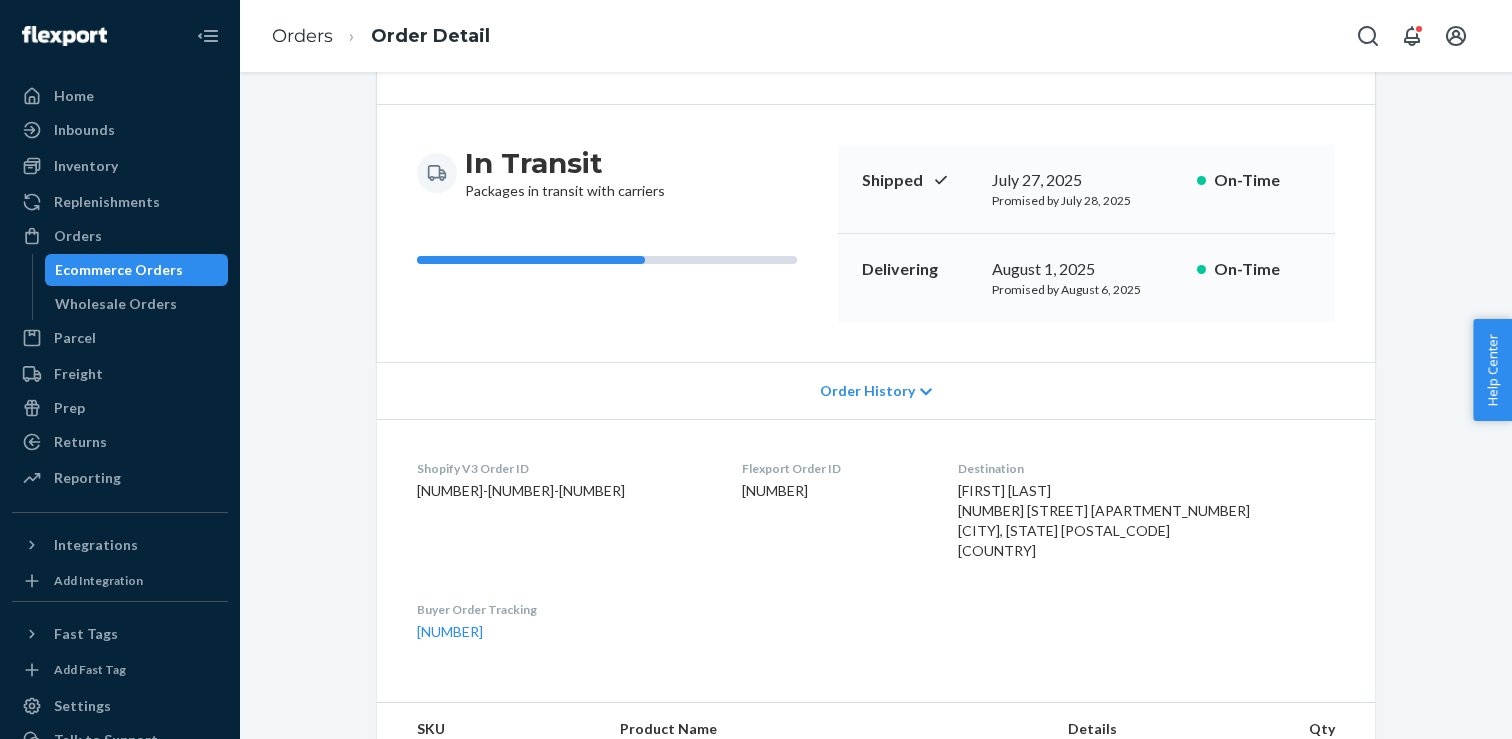 scroll, scrollTop: 0, scrollLeft: 0, axis: both 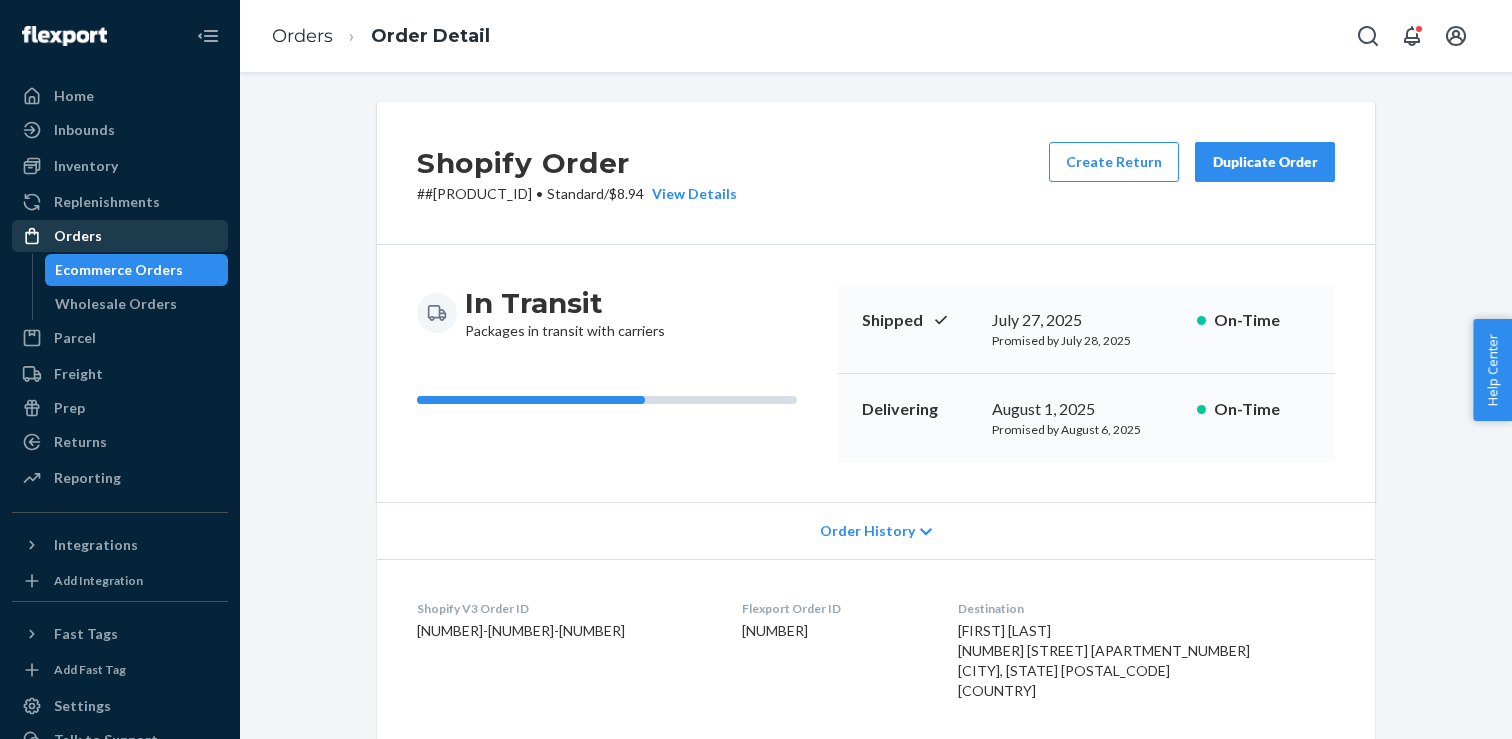 click on "Orders" at bounding box center [120, 236] 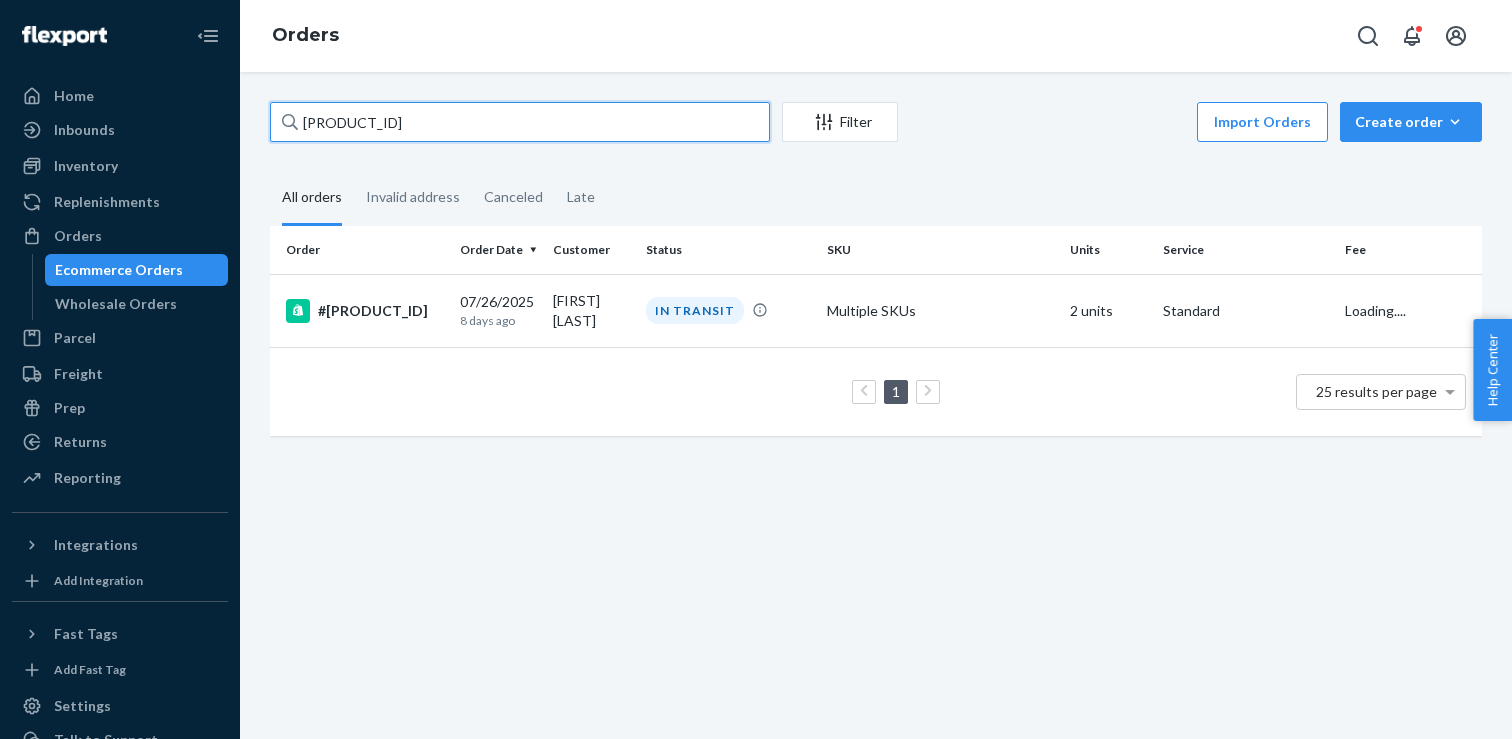 click on "D1628964" at bounding box center (520, 122) 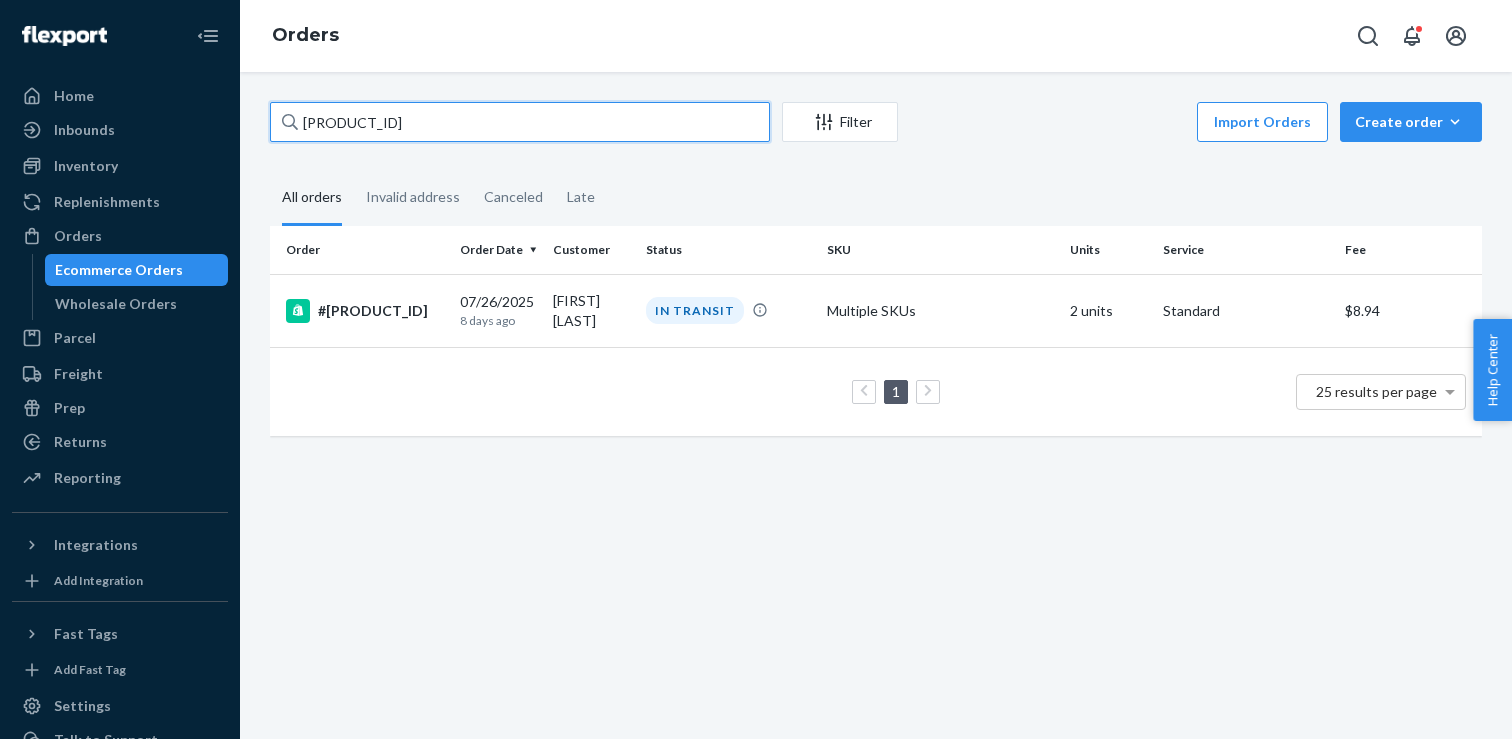 click on "D1628964" at bounding box center (520, 122) 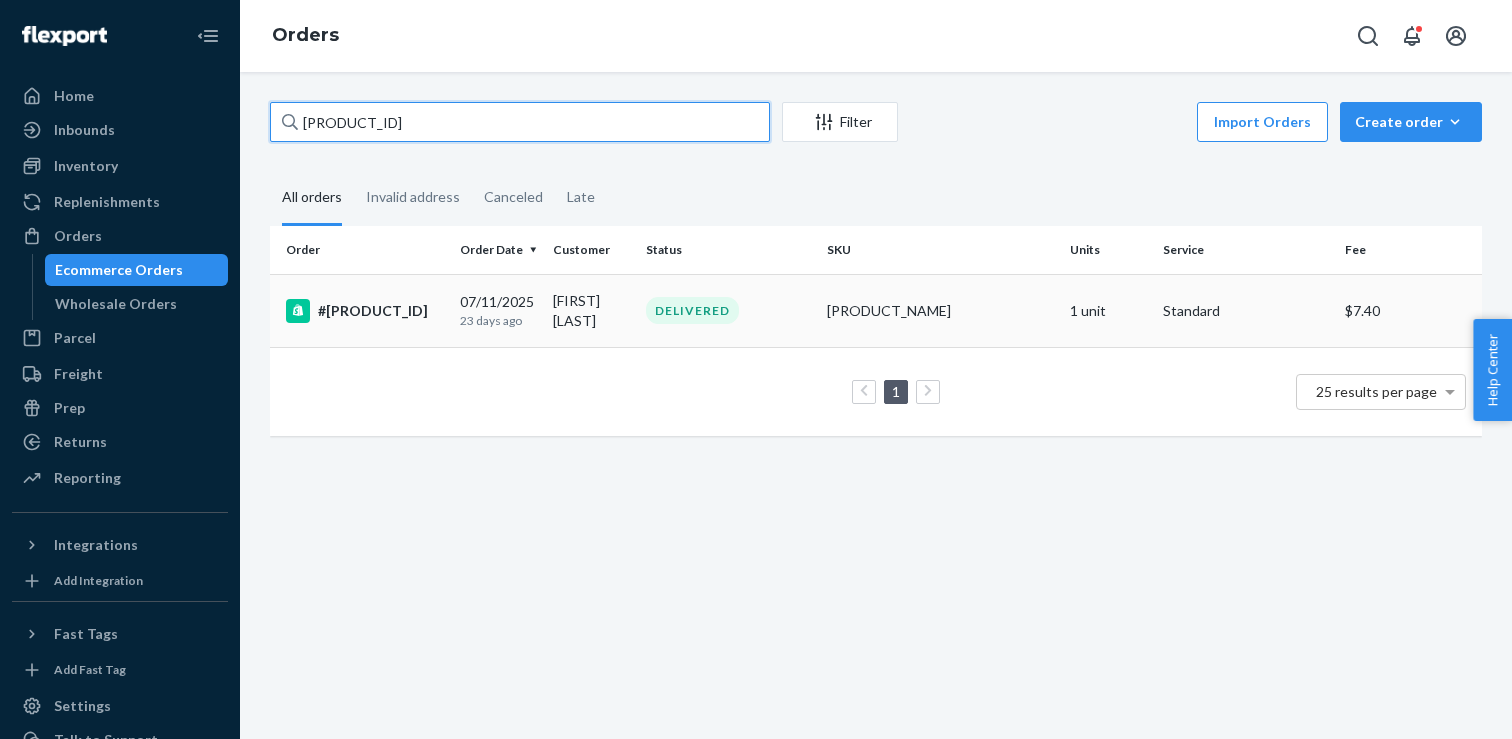 type on "D1617348" 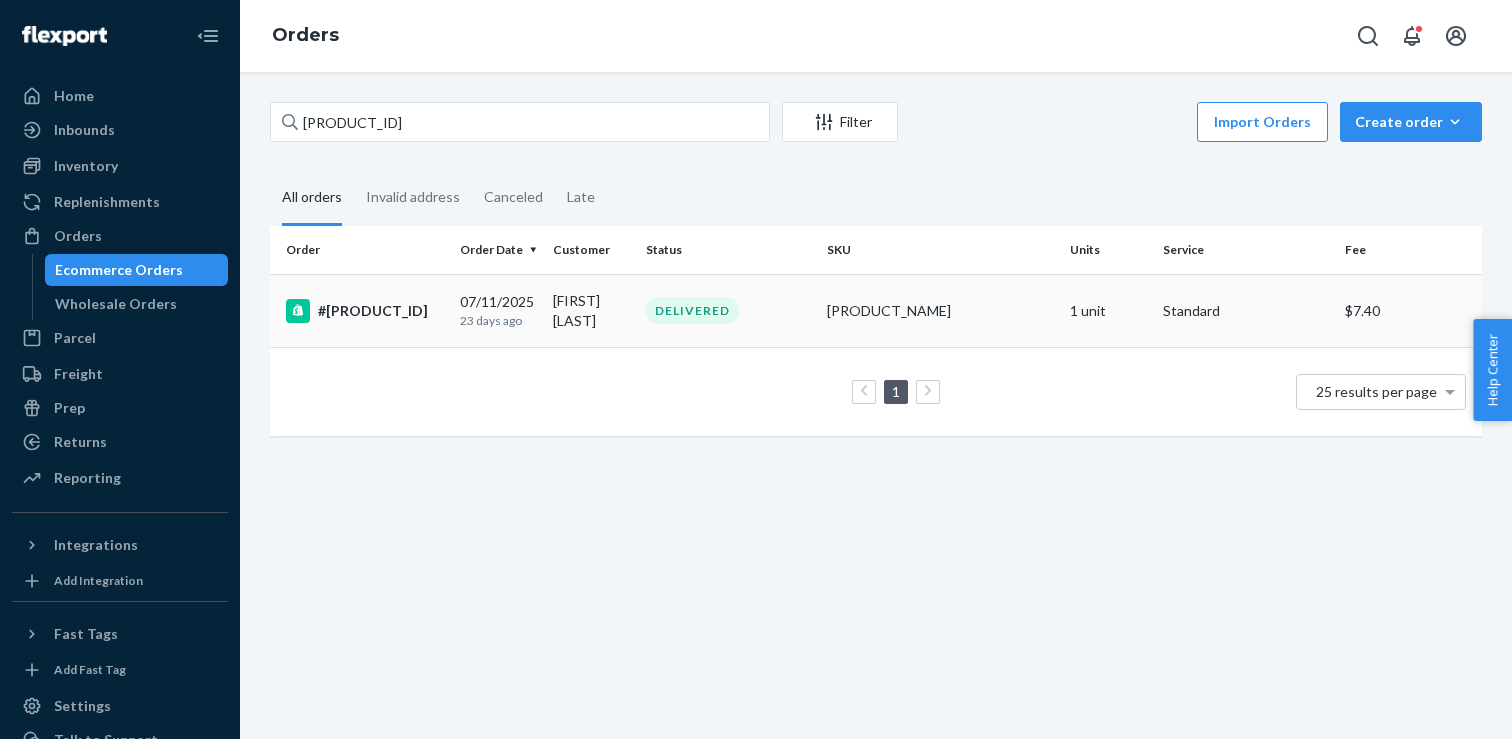click on "#D1617348" at bounding box center (365, 311) 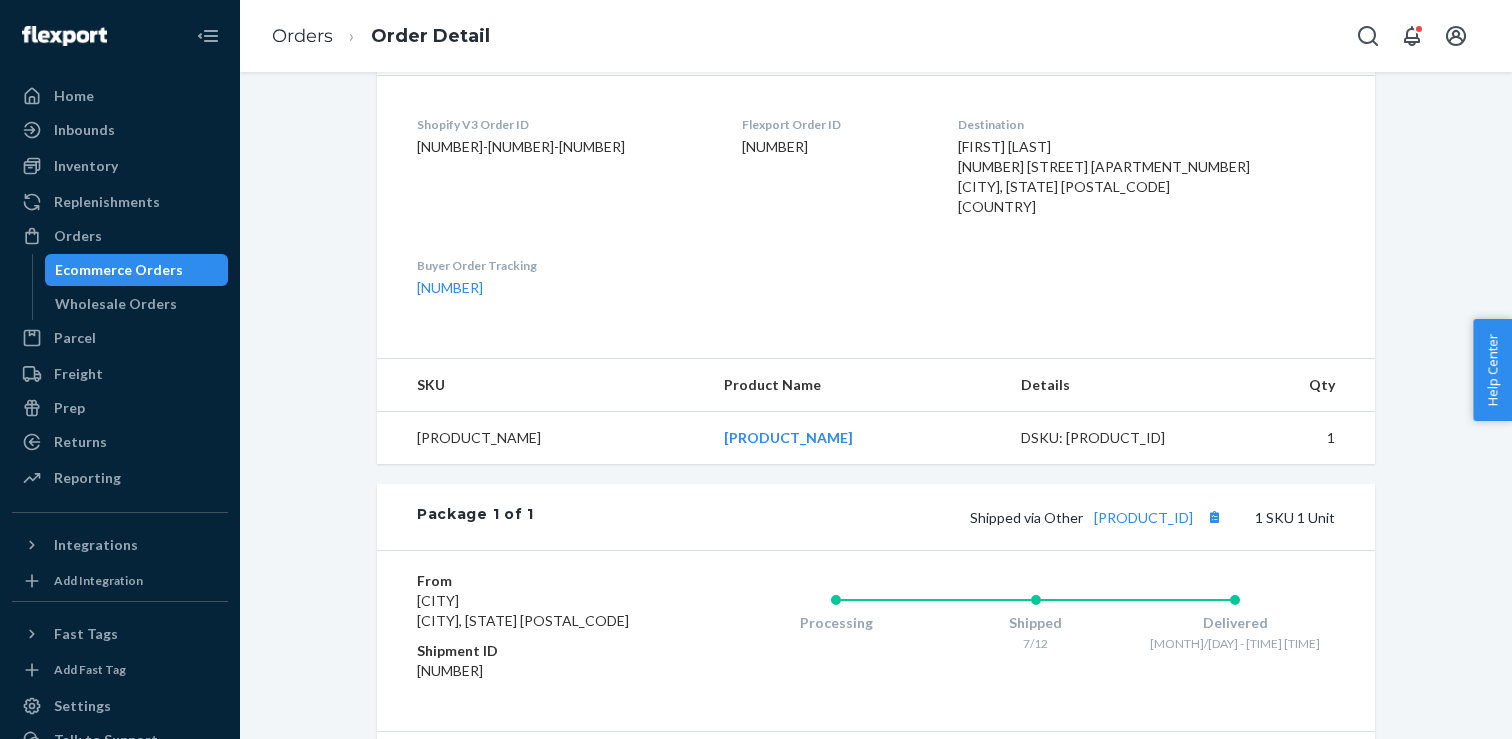 scroll, scrollTop: 485, scrollLeft: 0, axis: vertical 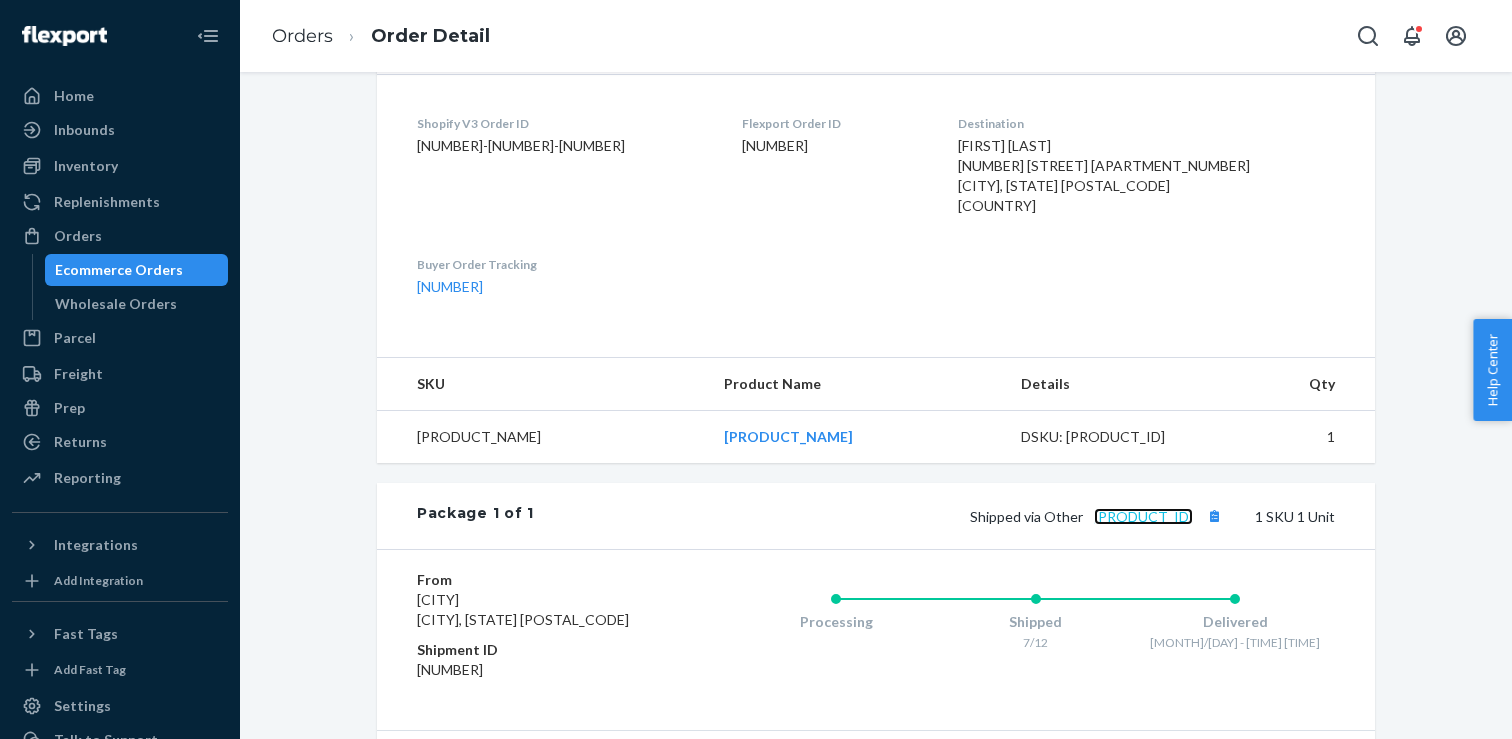 click on "kjmhpxnmjt2t" at bounding box center (1143, 516) 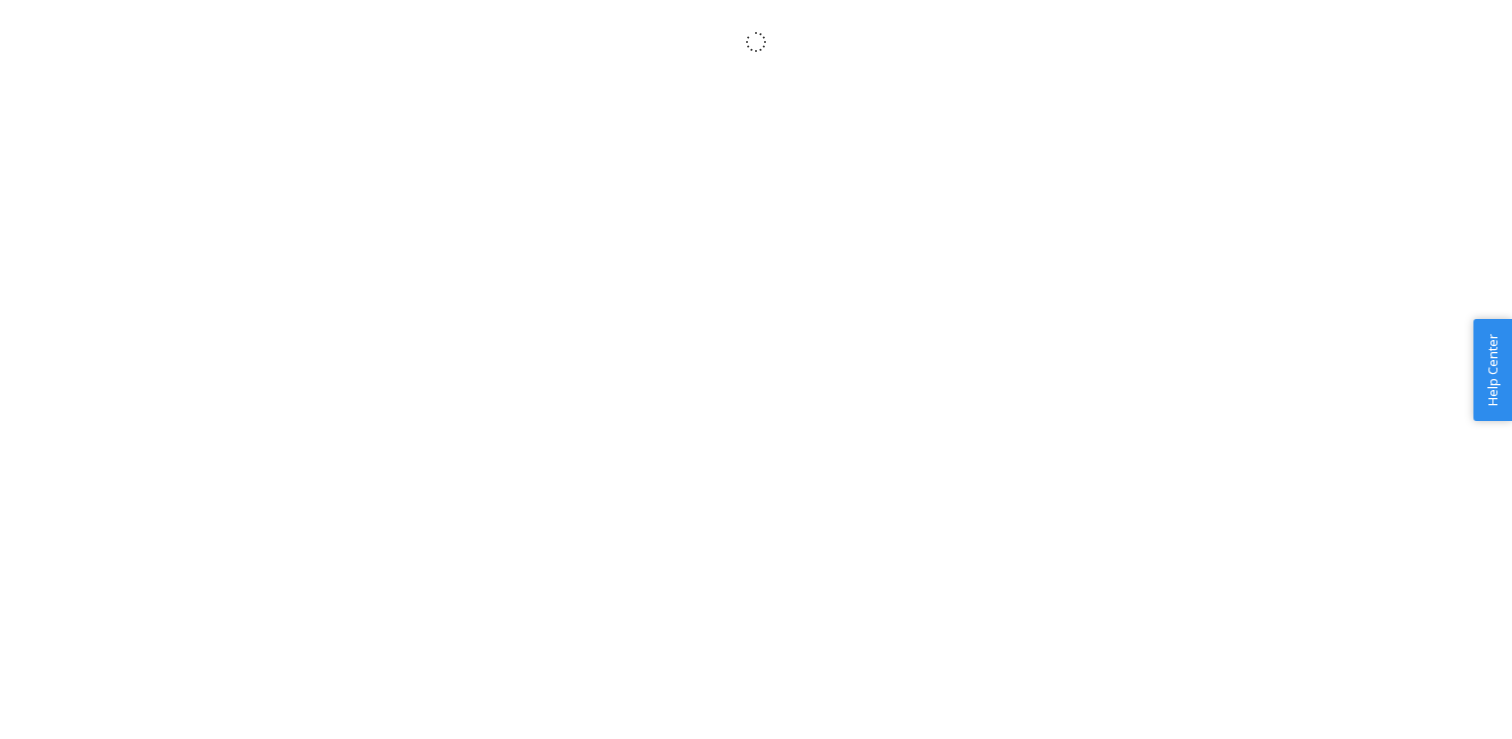 scroll, scrollTop: 0, scrollLeft: 0, axis: both 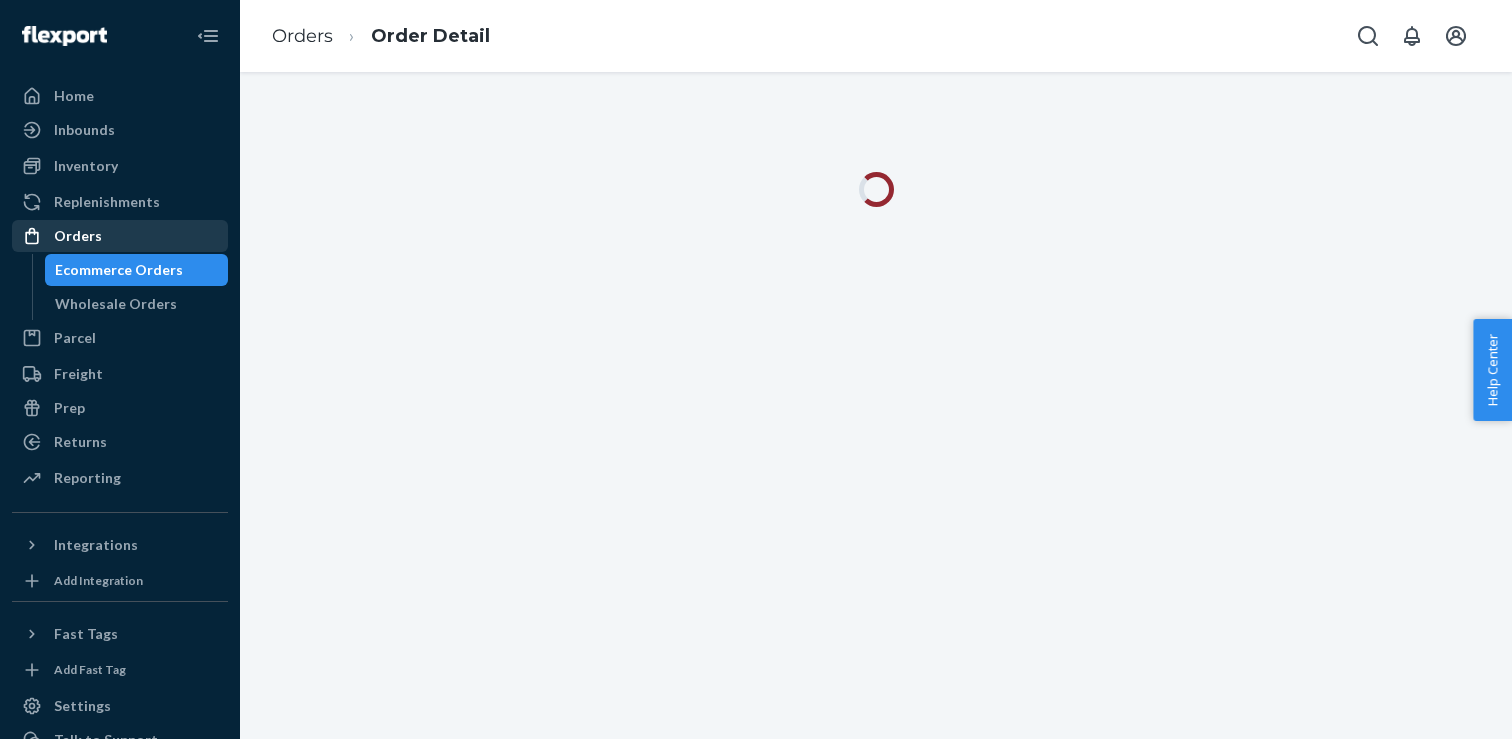 click on "Orders" at bounding box center (120, 236) 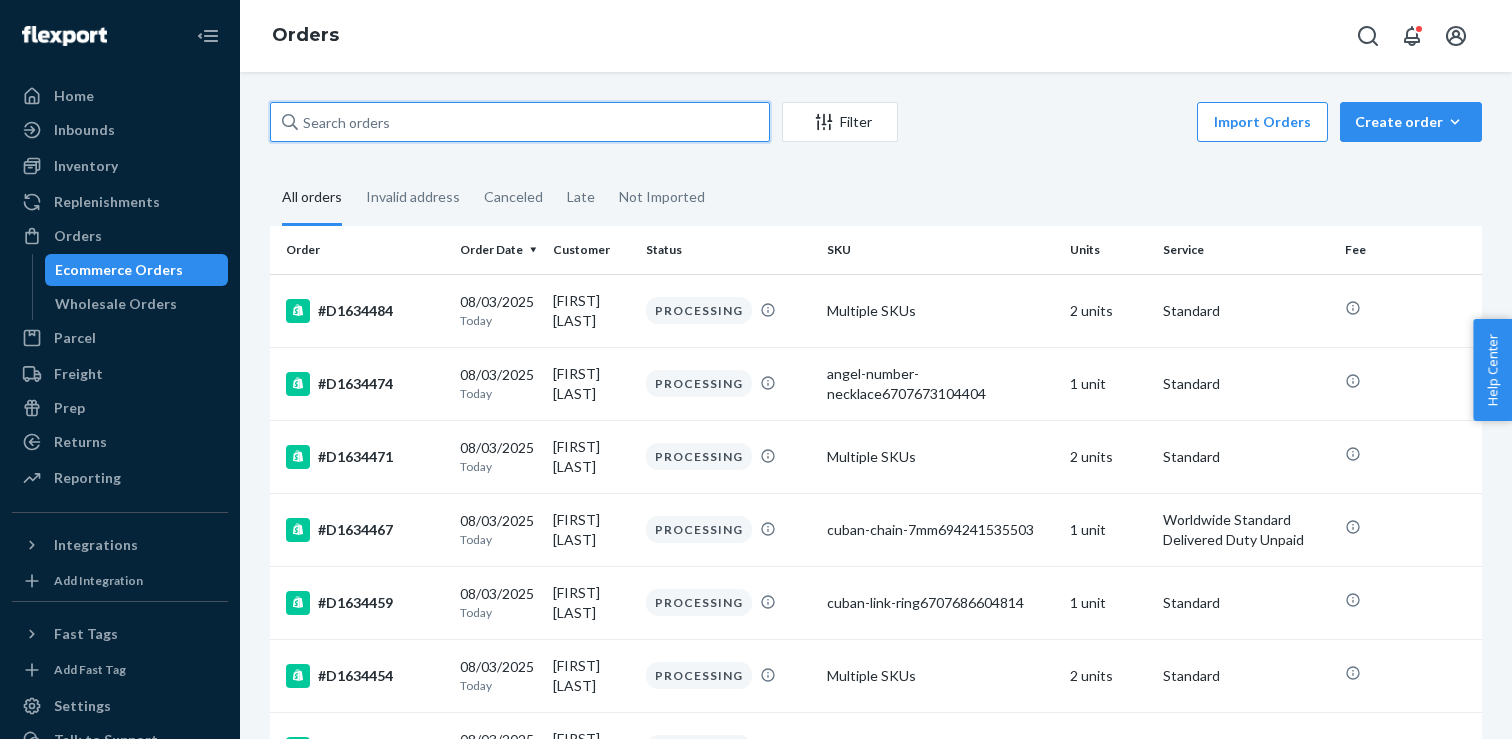 click at bounding box center (520, 122) 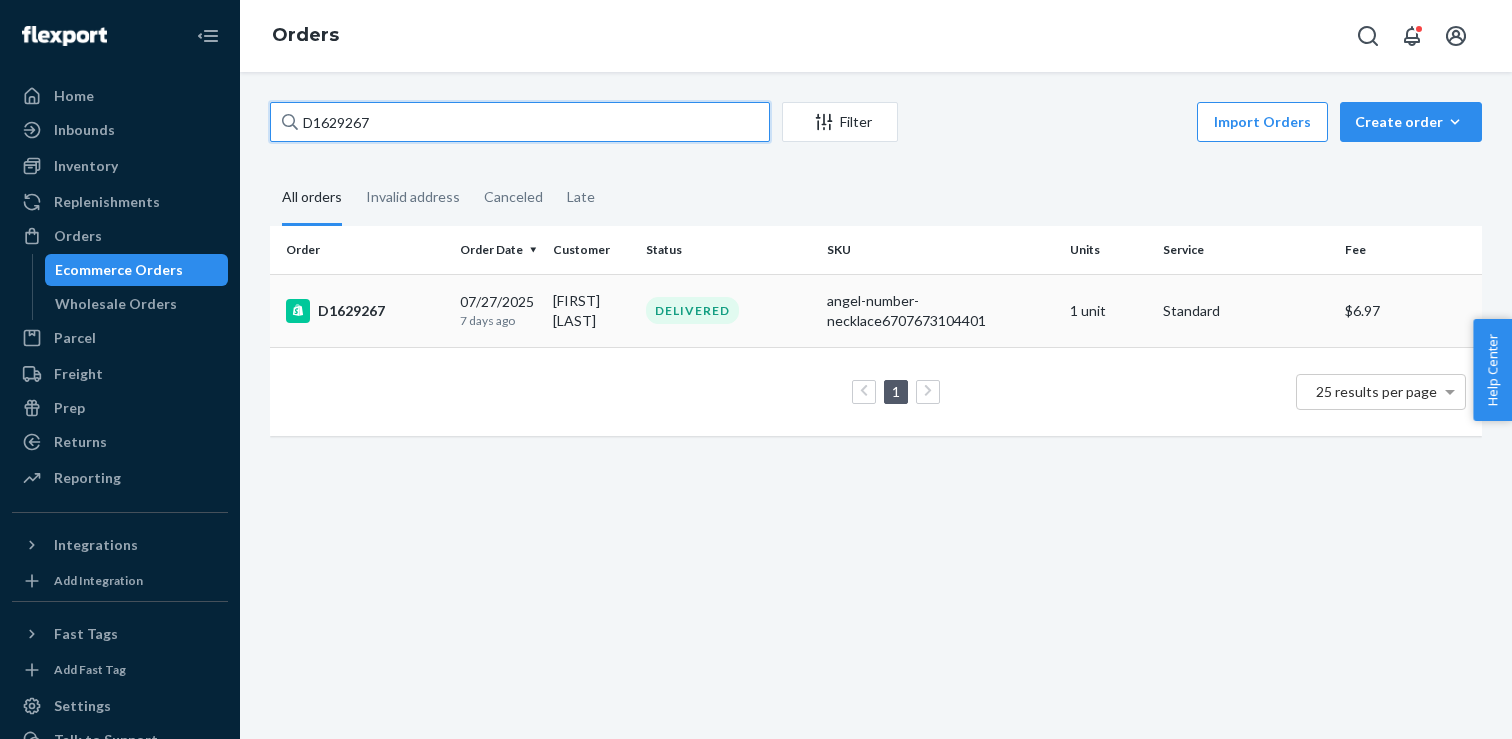 type on "D1629267" 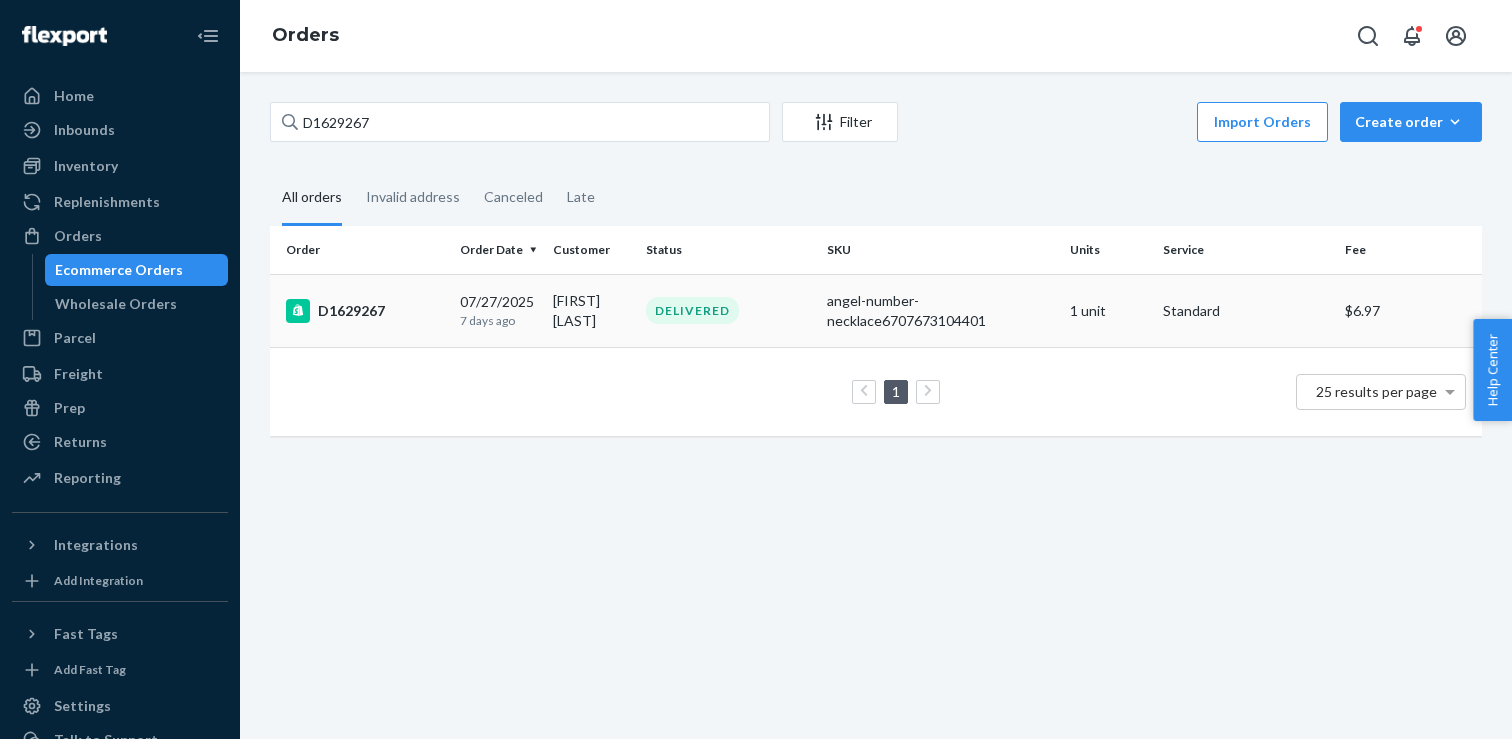 click on "#D1629267" at bounding box center (365, 311) 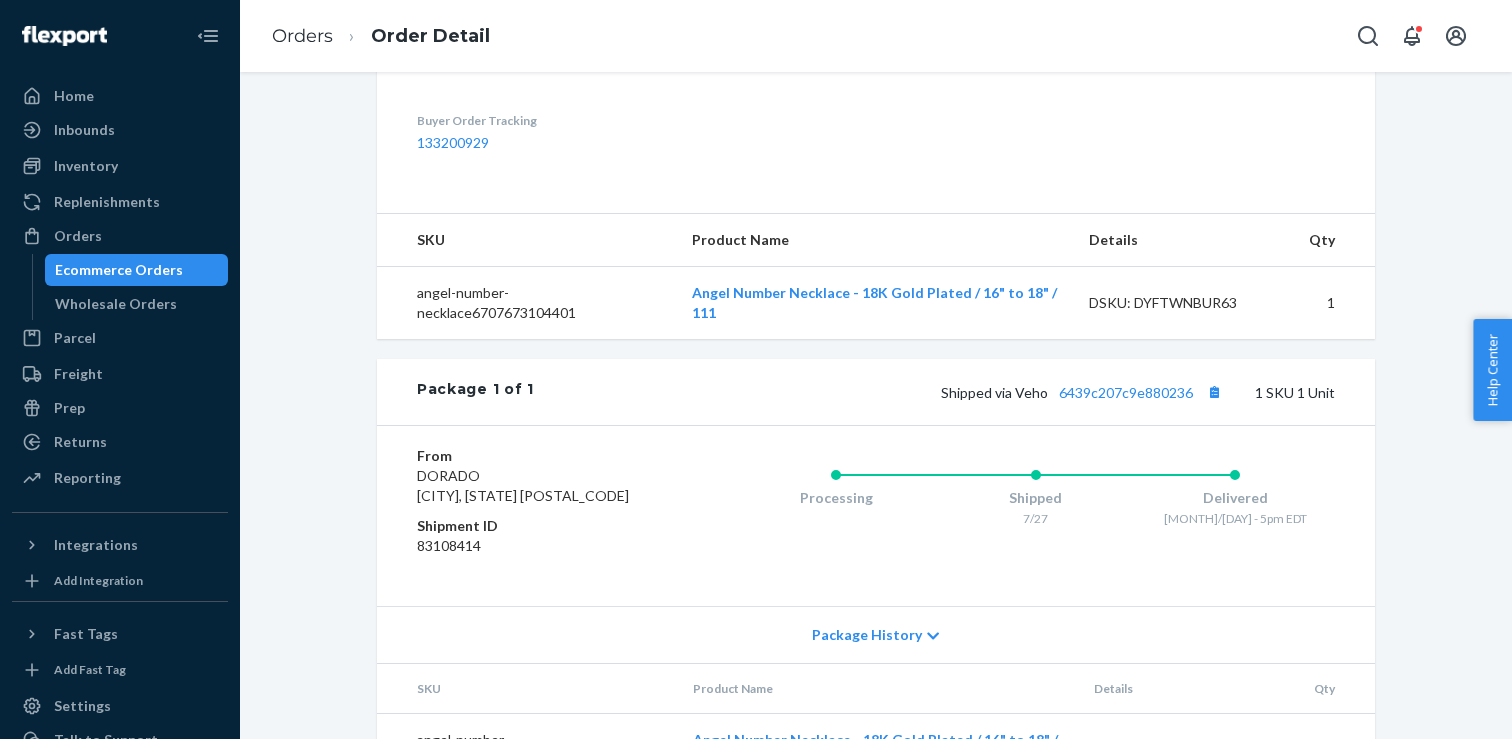 scroll, scrollTop: 655, scrollLeft: 0, axis: vertical 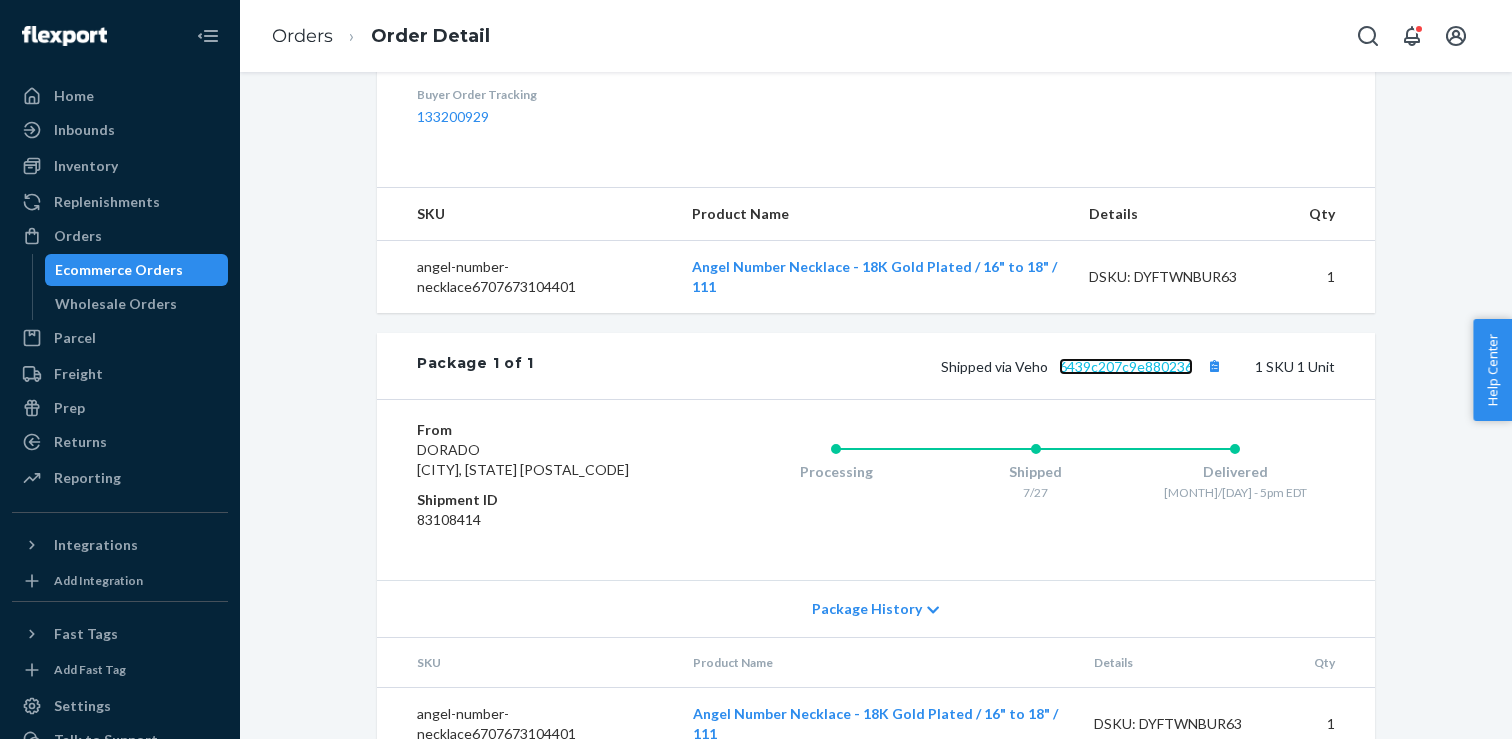 click on "6439c207c9e880236" at bounding box center (1126, 366) 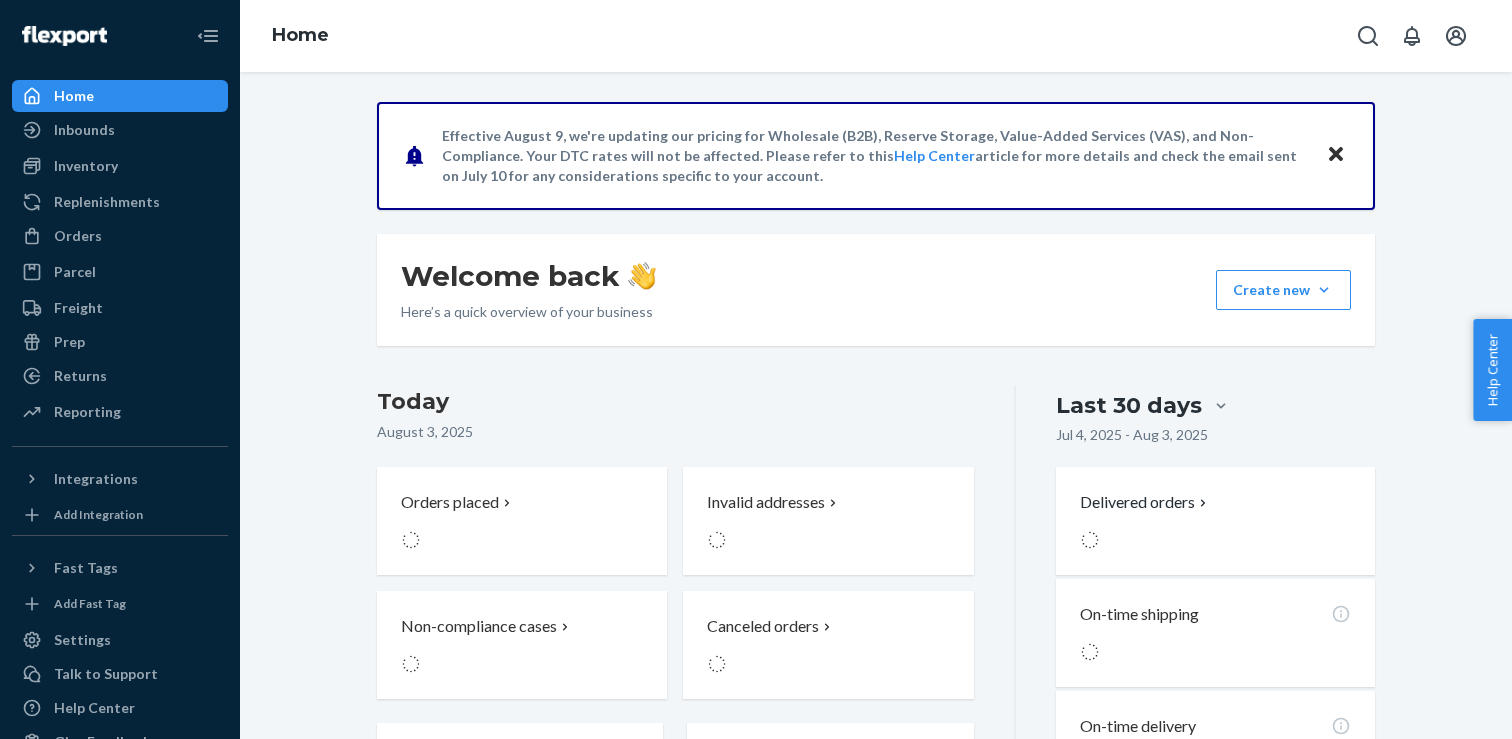 scroll, scrollTop: 0, scrollLeft: 0, axis: both 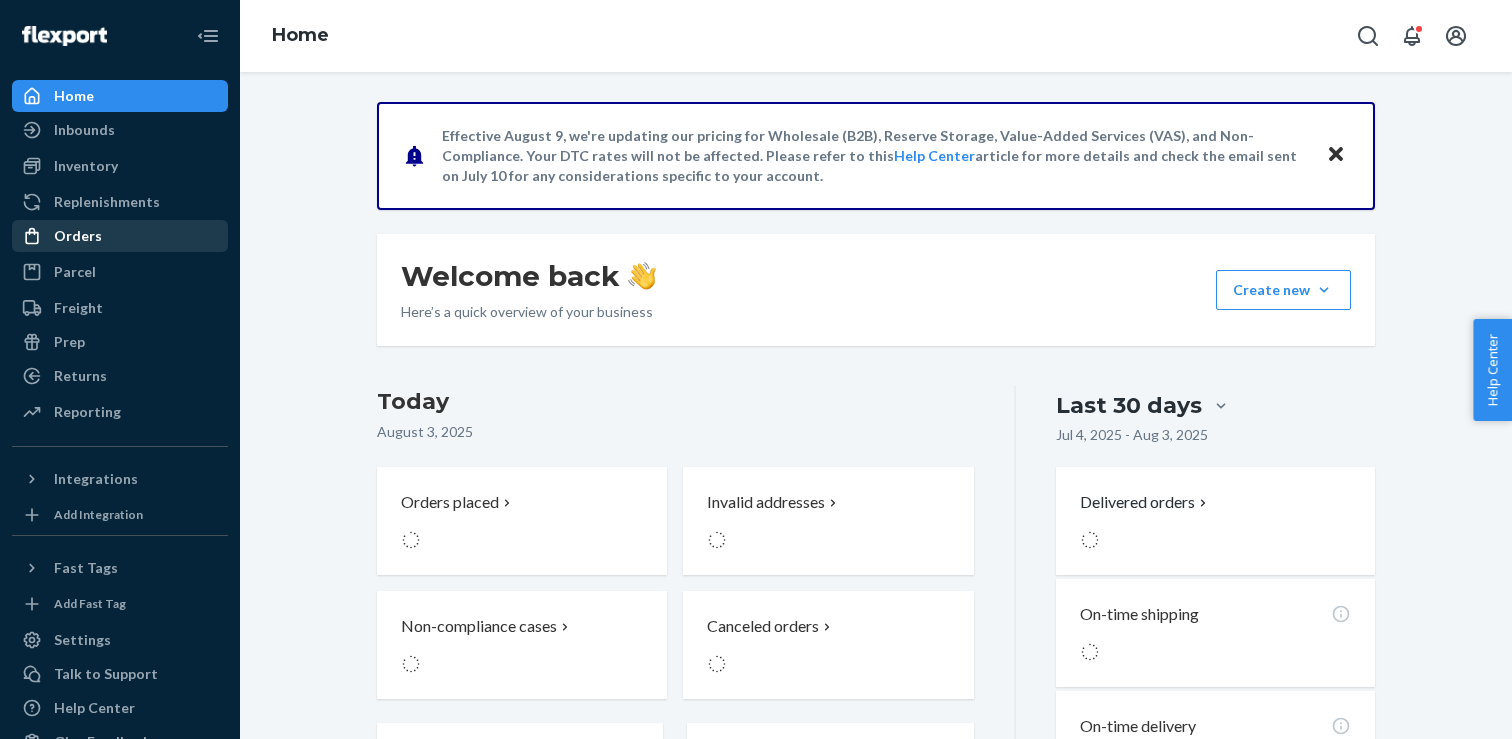 click on "Orders" at bounding box center (120, 236) 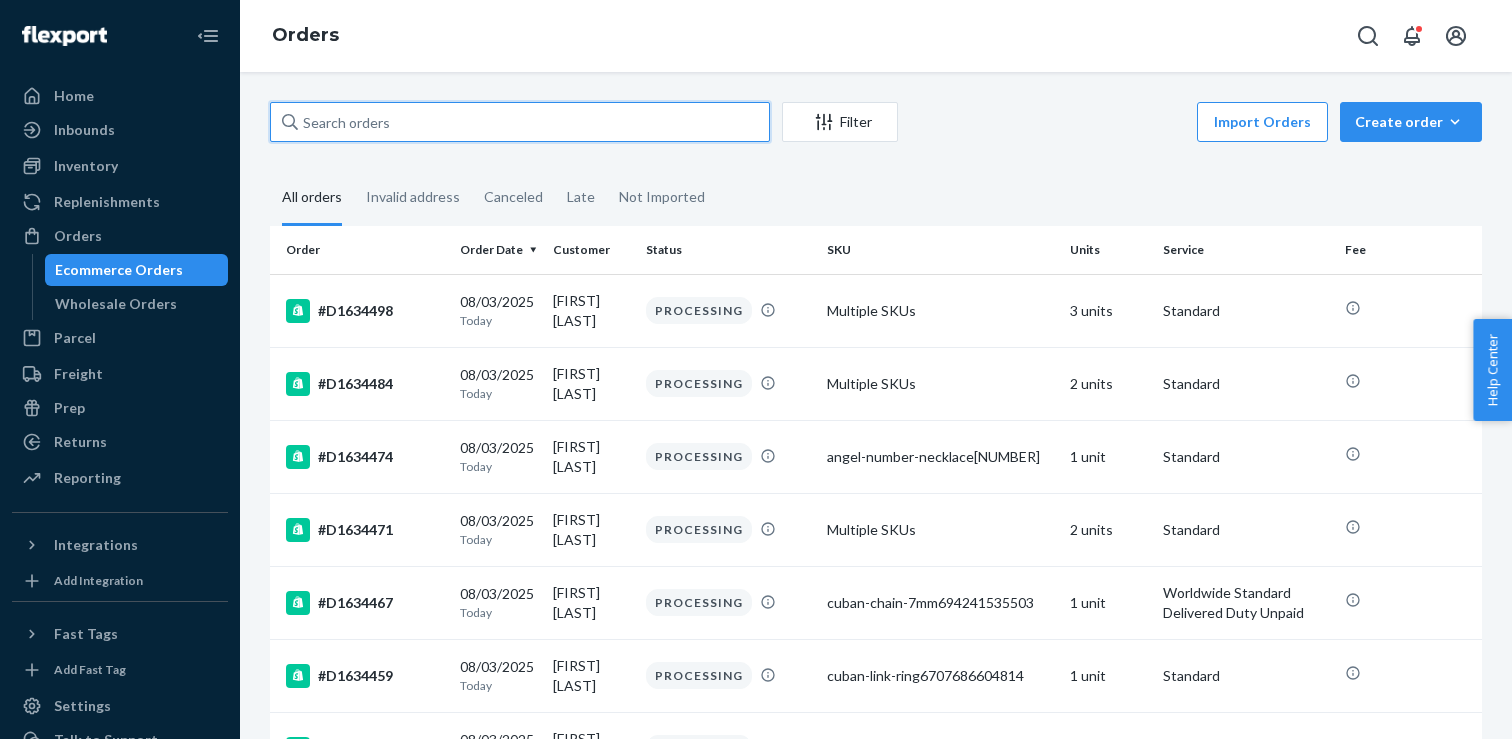 click at bounding box center (520, 122) 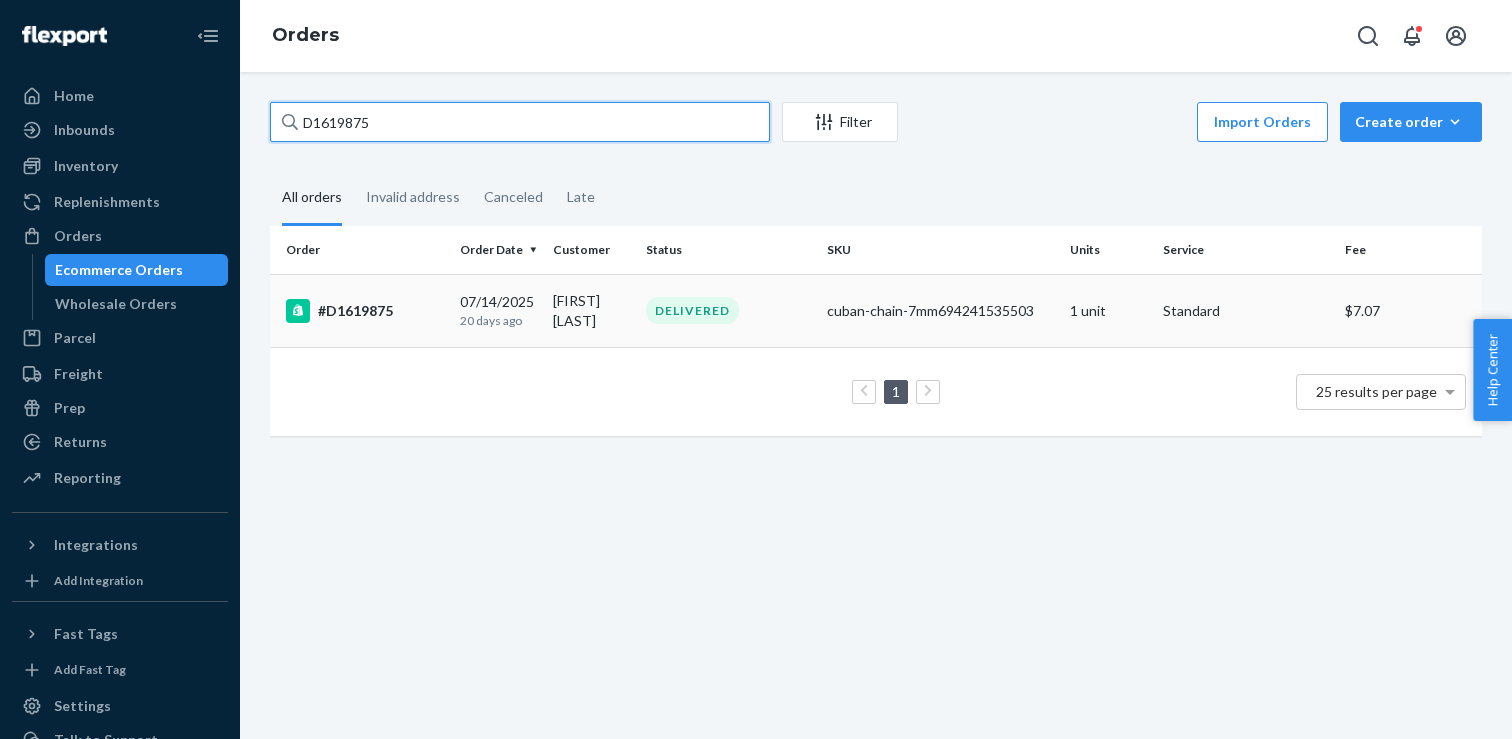 type on "D1619875" 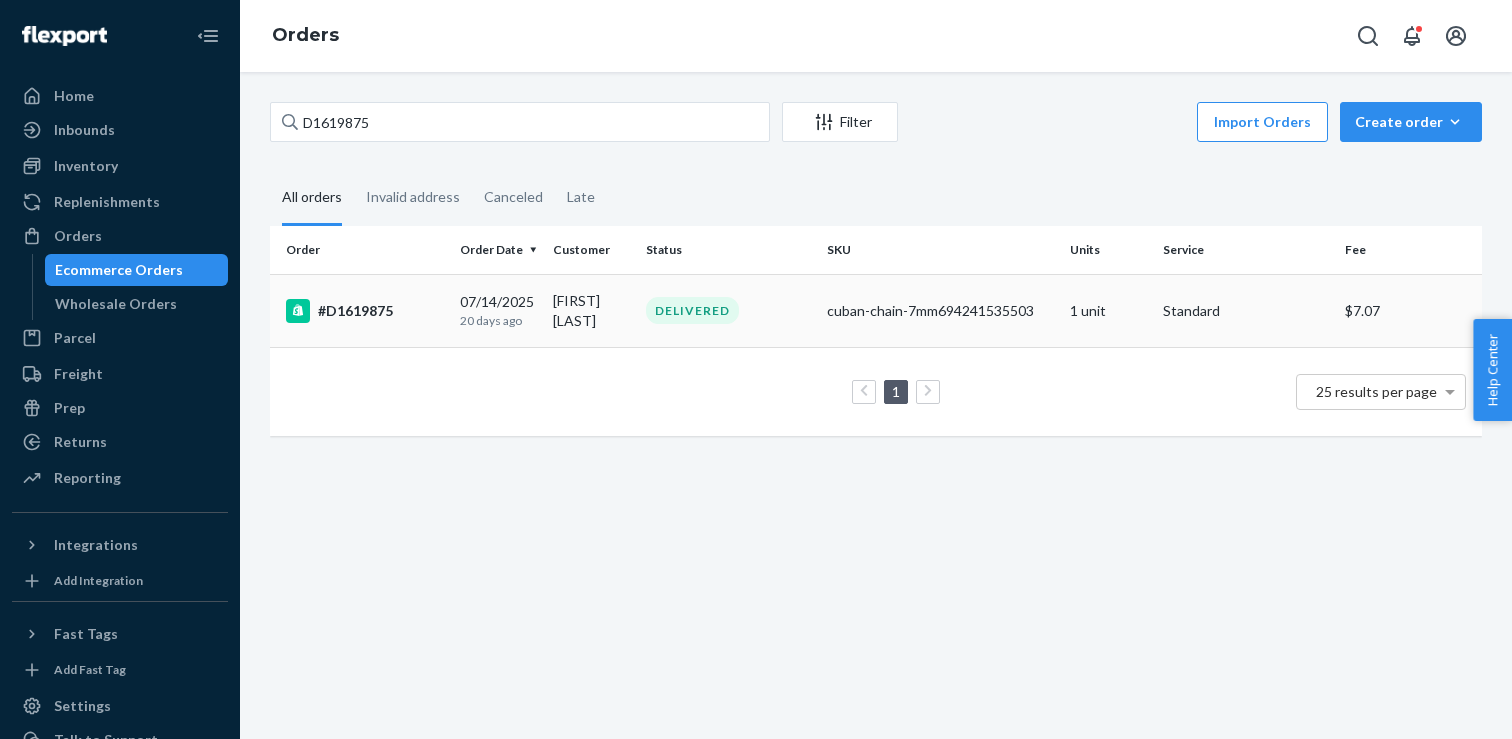 click on "#D1619875" at bounding box center (365, 311) 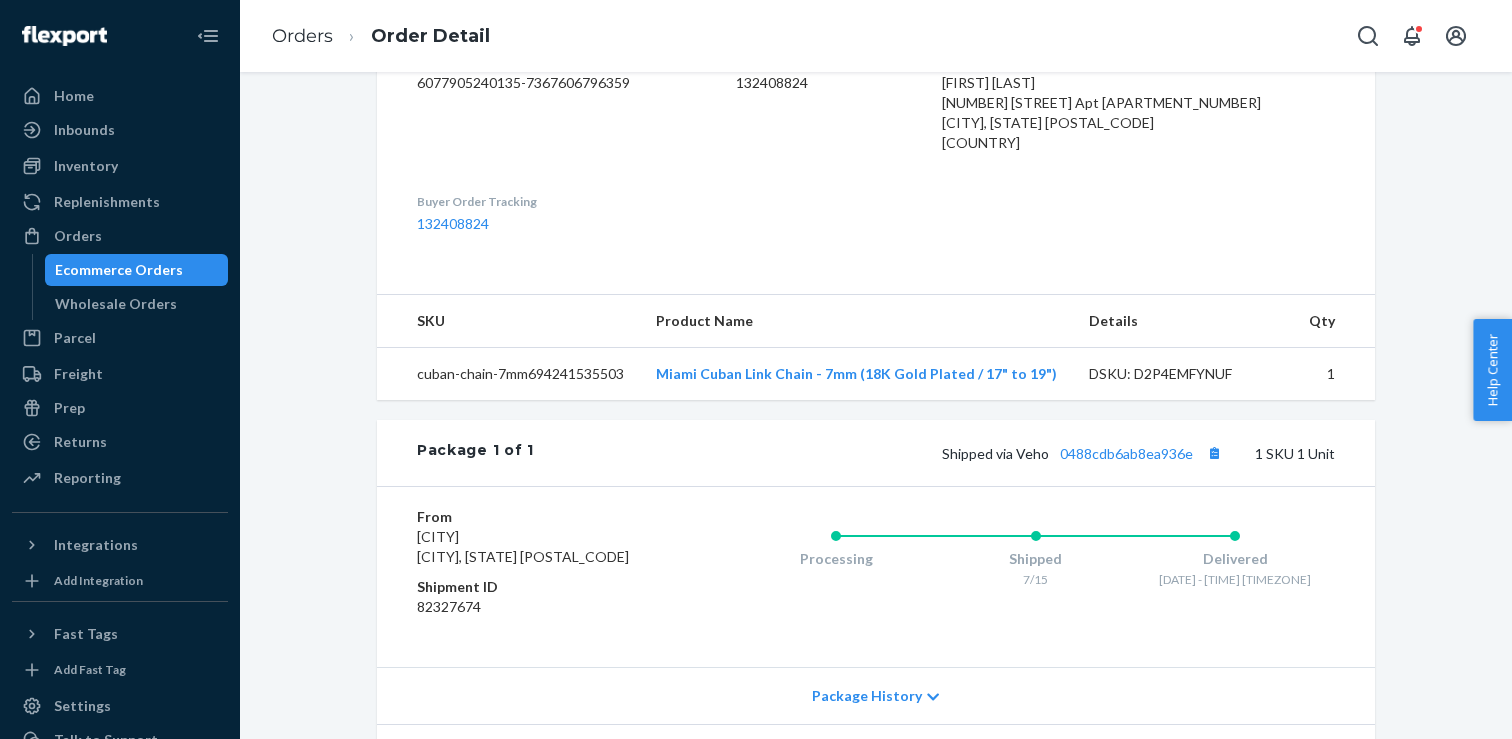 scroll, scrollTop: 660, scrollLeft: 0, axis: vertical 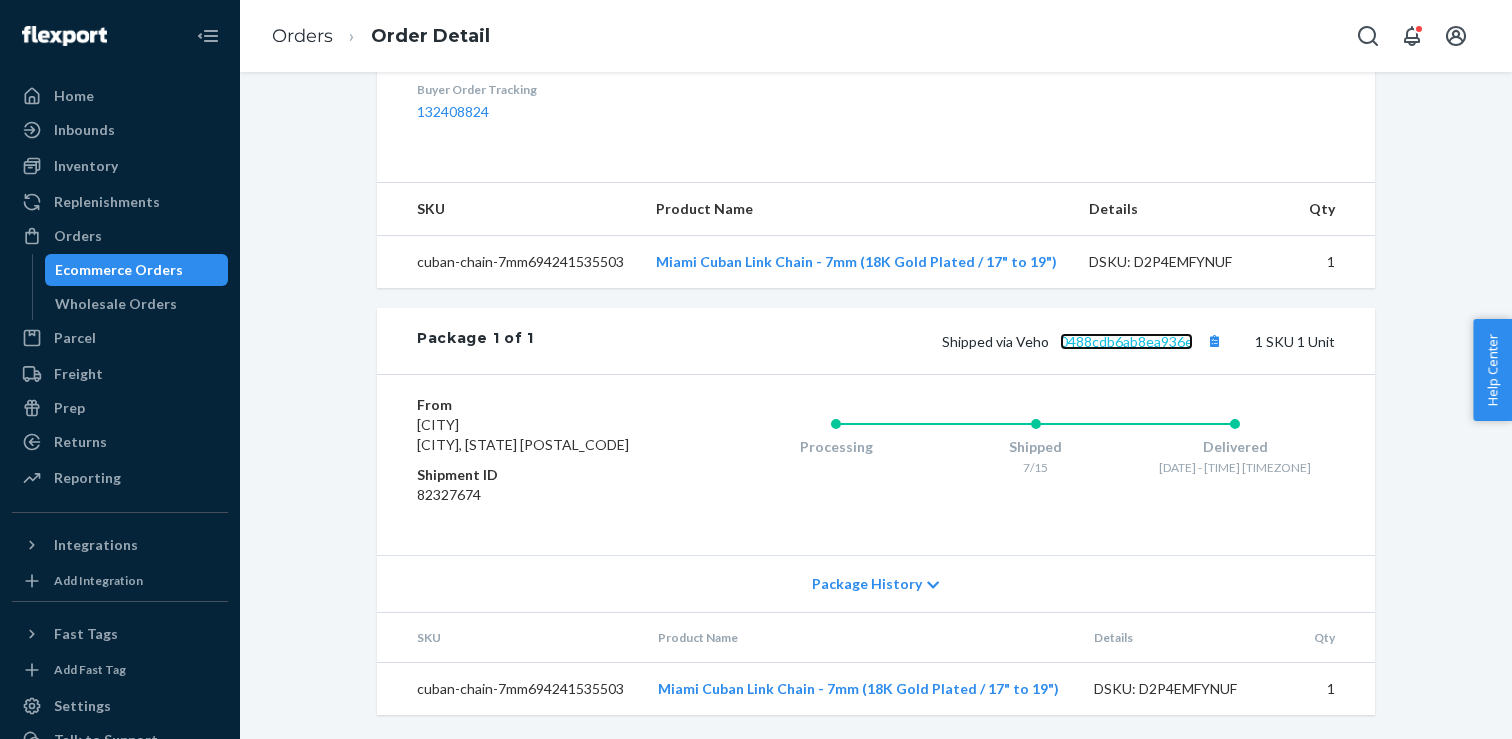 click on "0488cdb6ab8ea936e" at bounding box center [1126, 341] 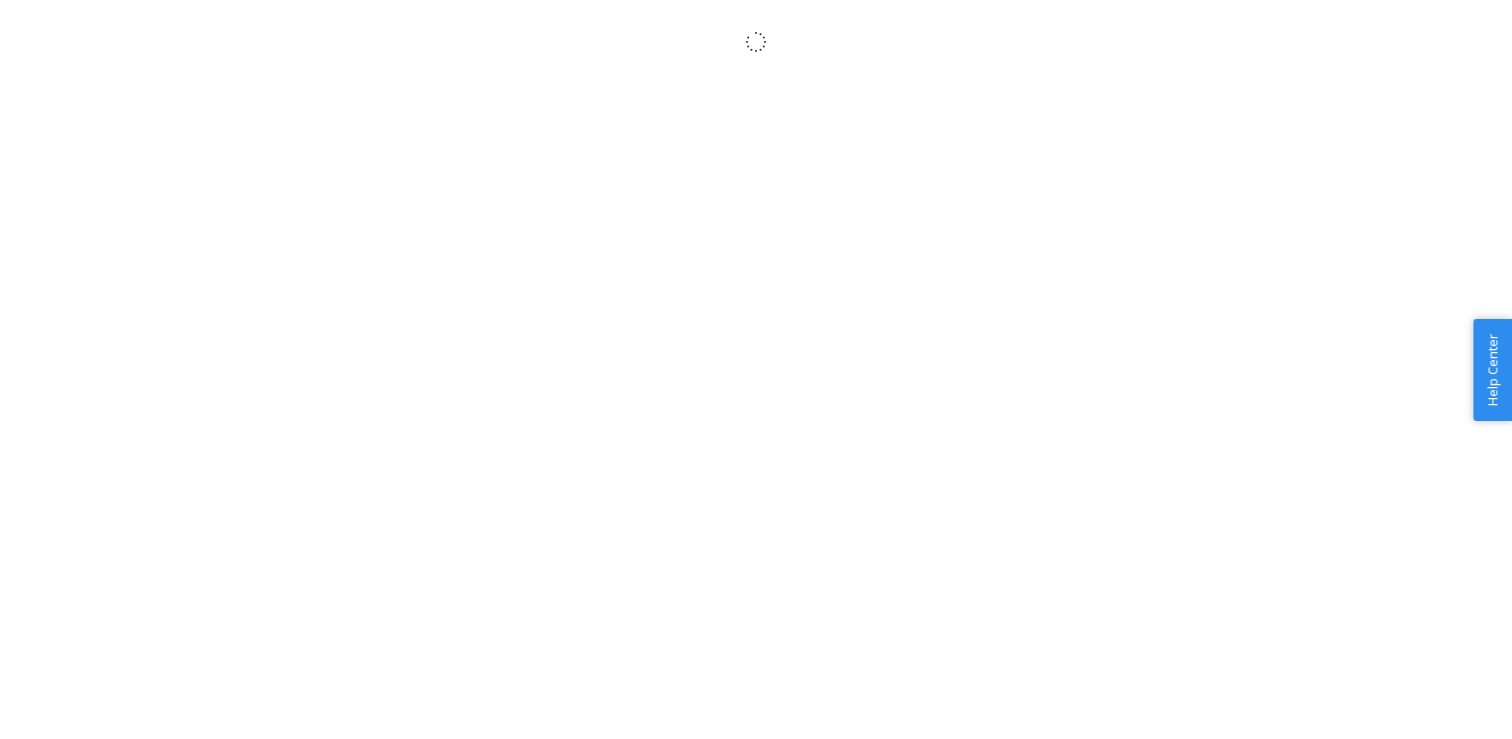 scroll, scrollTop: 0, scrollLeft: 0, axis: both 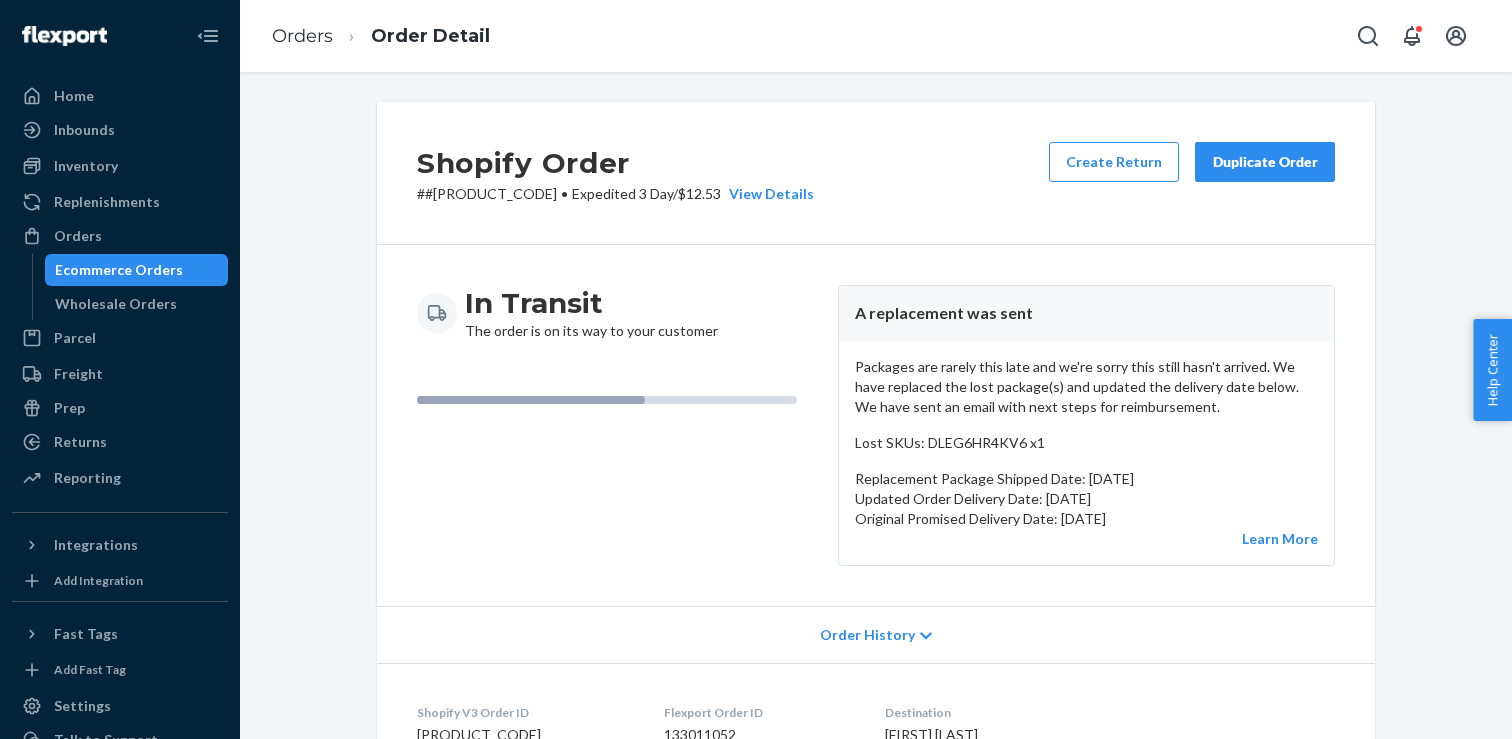 click on "# #D1625934 • Expedited 3 Day  /  $12.53 View Details" at bounding box center (615, 194) 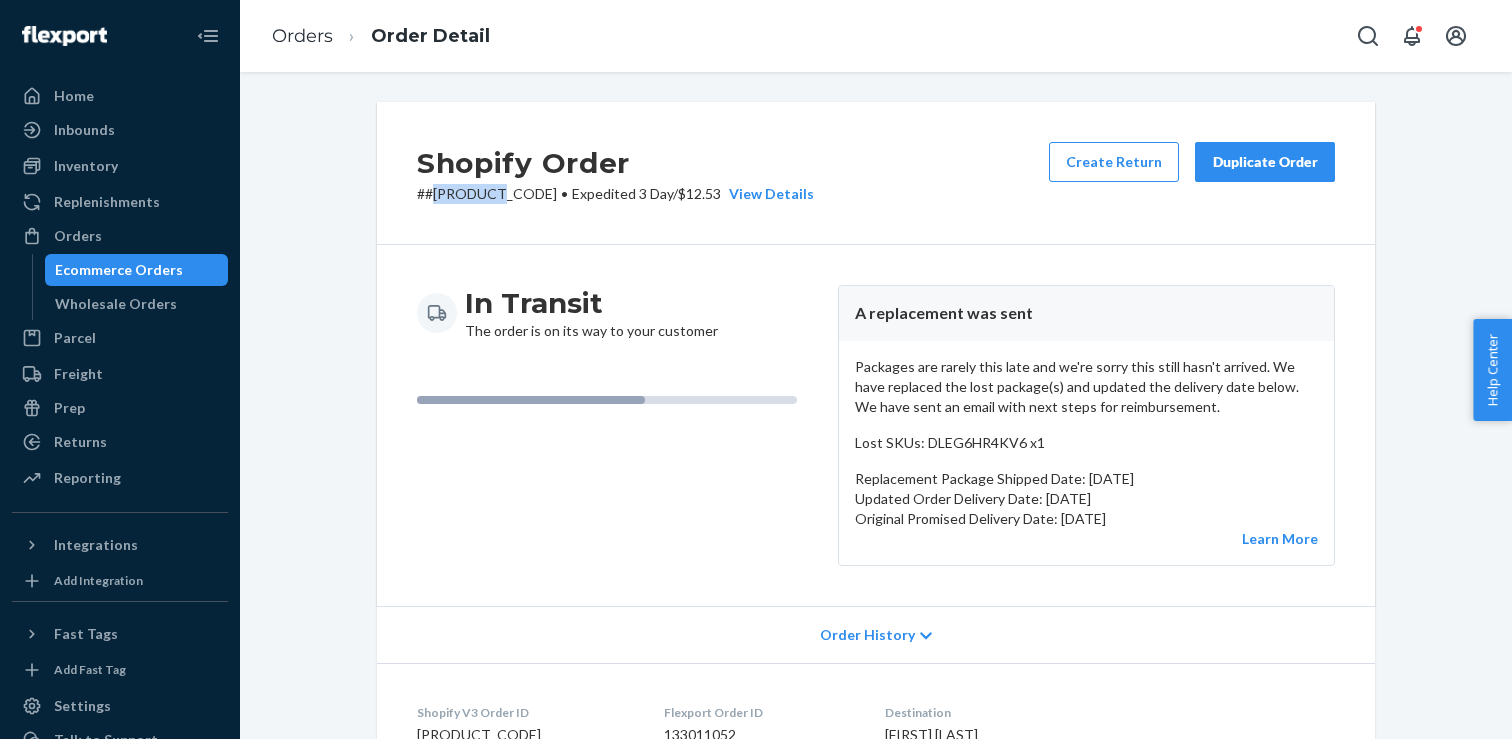 click on "# #D1625934 • Expedited 3 Day  /  $12.53 View Details" at bounding box center [615, 194] 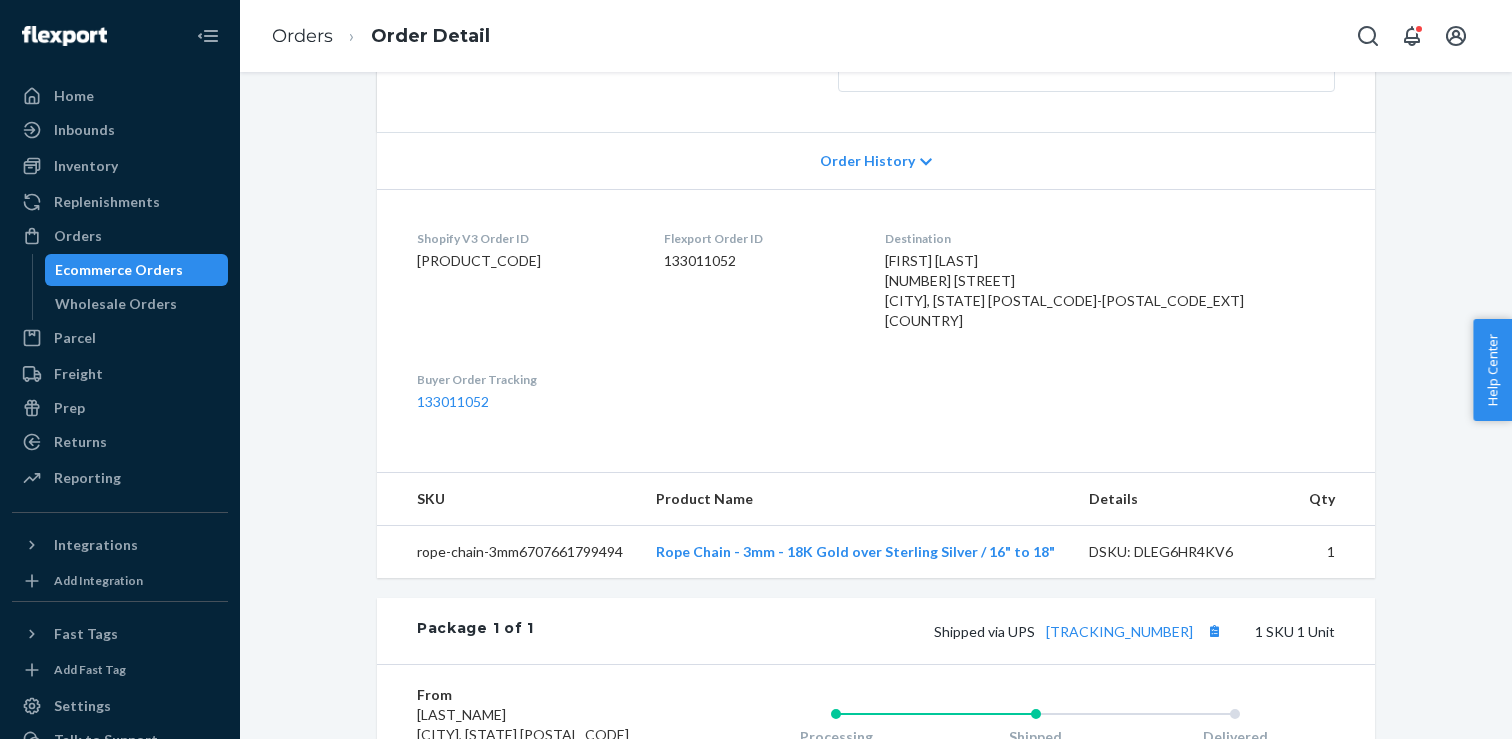 scroll, scrollTop: 477, scrollLeft: 0, axis: vertical 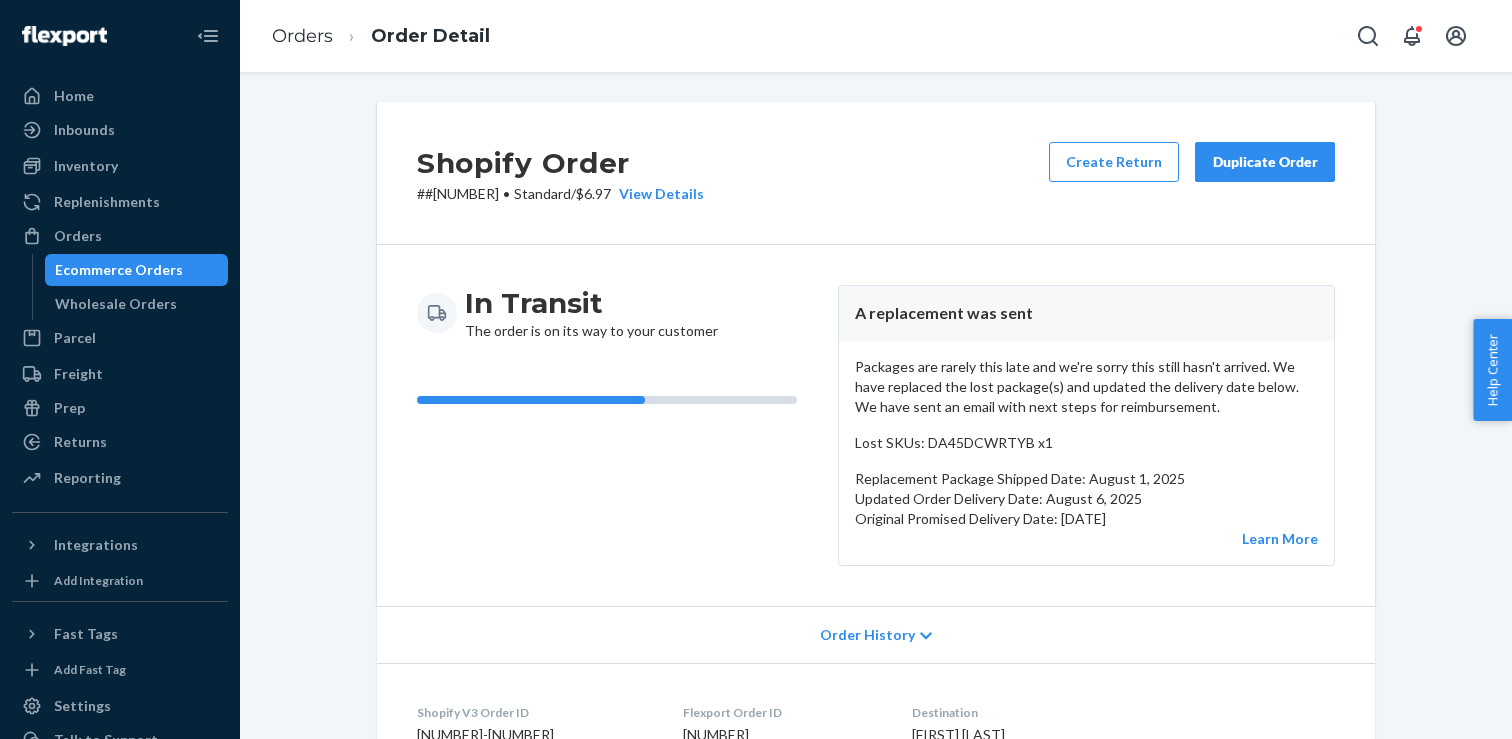 click on "# #[NUMBER] • Standard  /  $6.97 View Details" at bounding box center (560, 194) 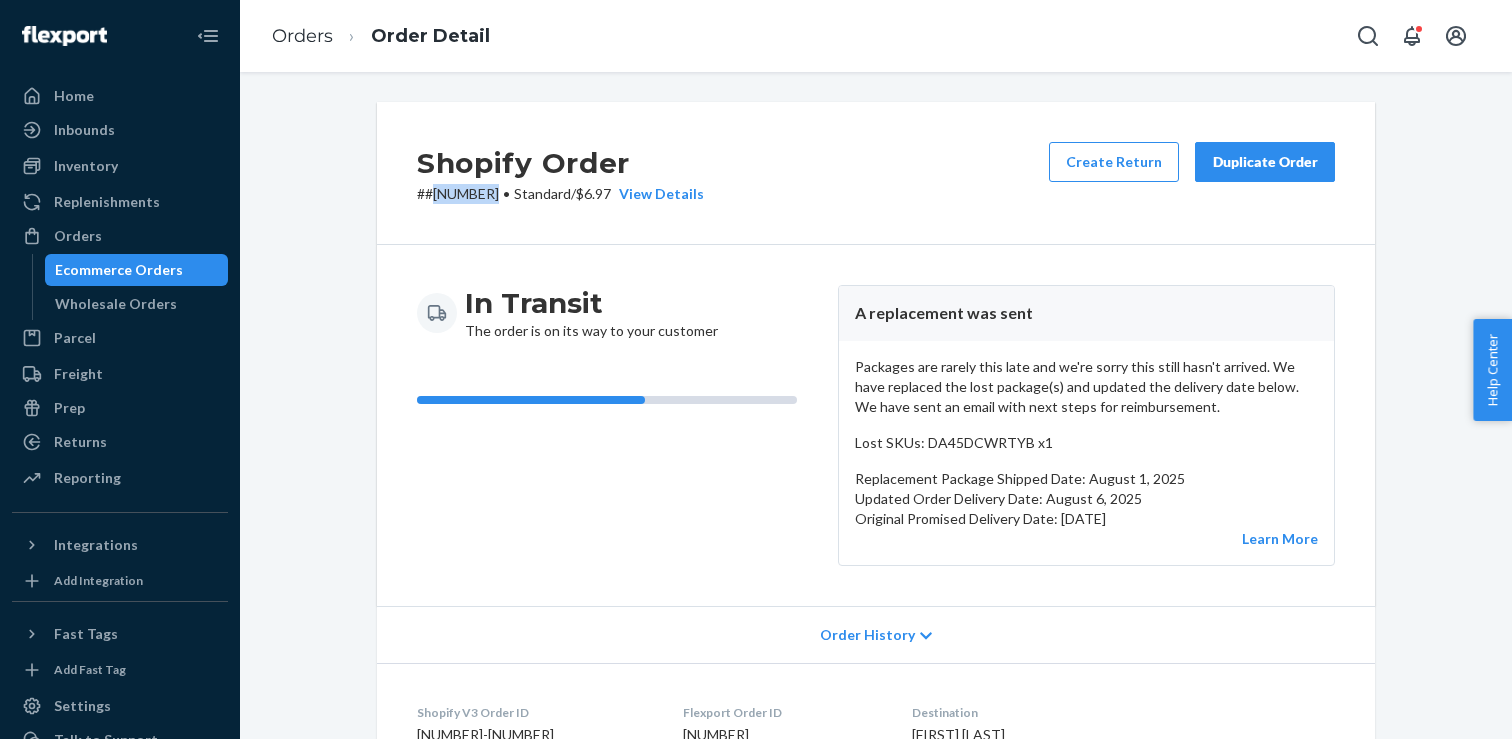 click on "# #[NUMBER] • Standard  /  $6.97 View Details" at bounding box center [560, 194] 